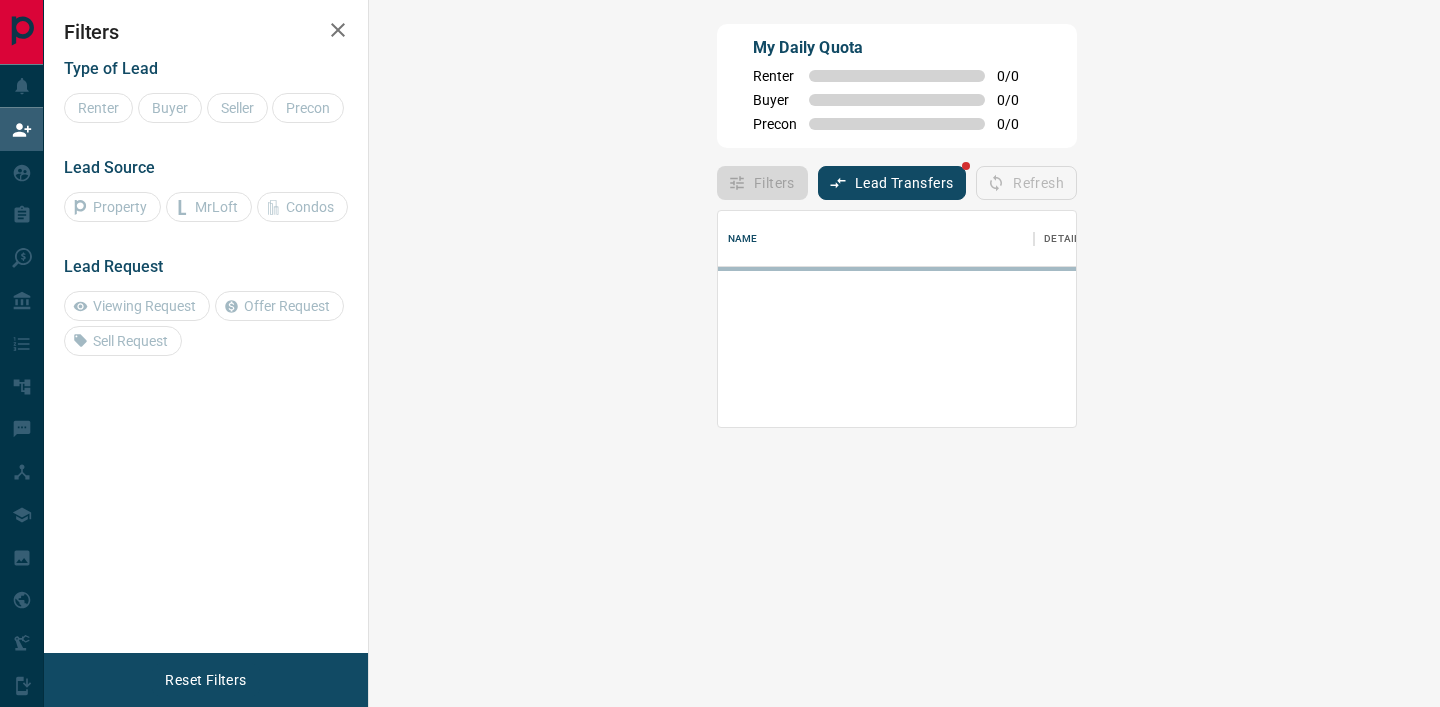 scroll, scrollTop: 0, scrollLeft: 0, axis: both 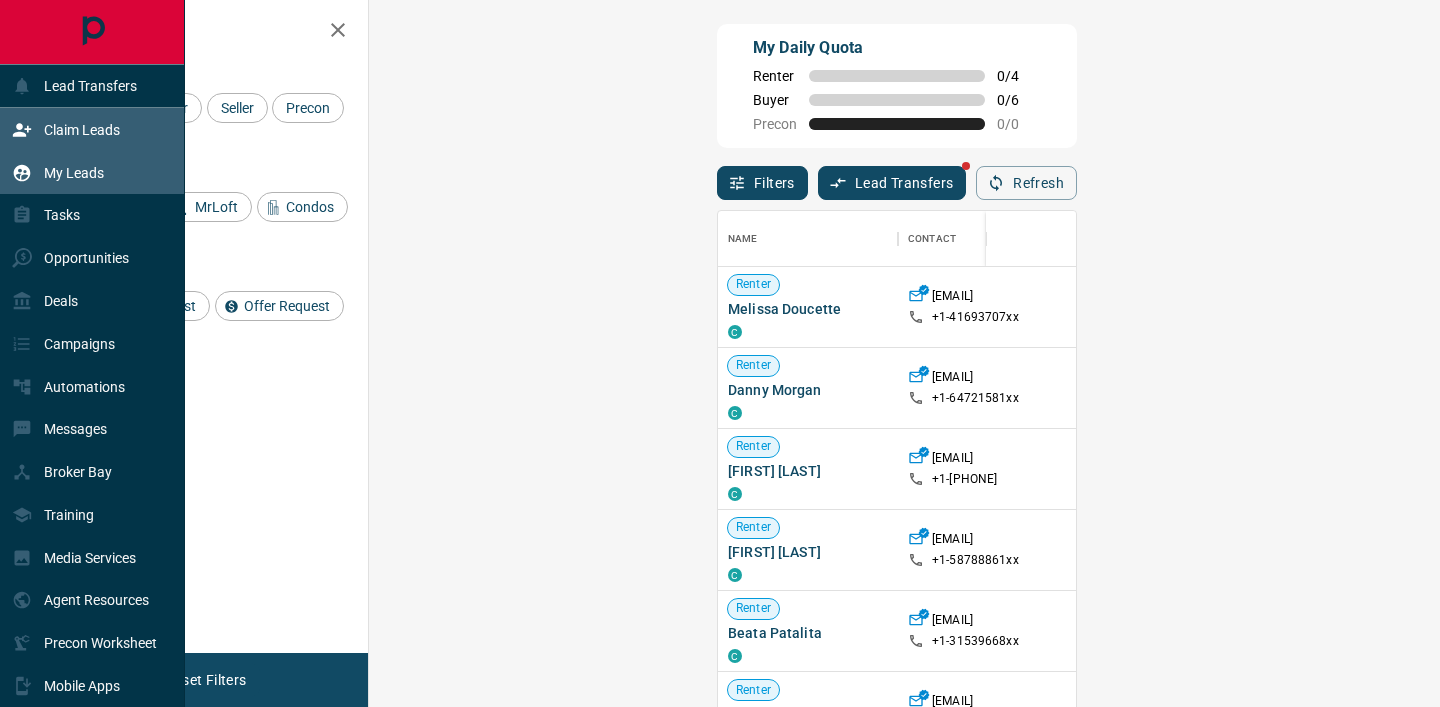 click on "My Leads" at bounding box center [92, 172] 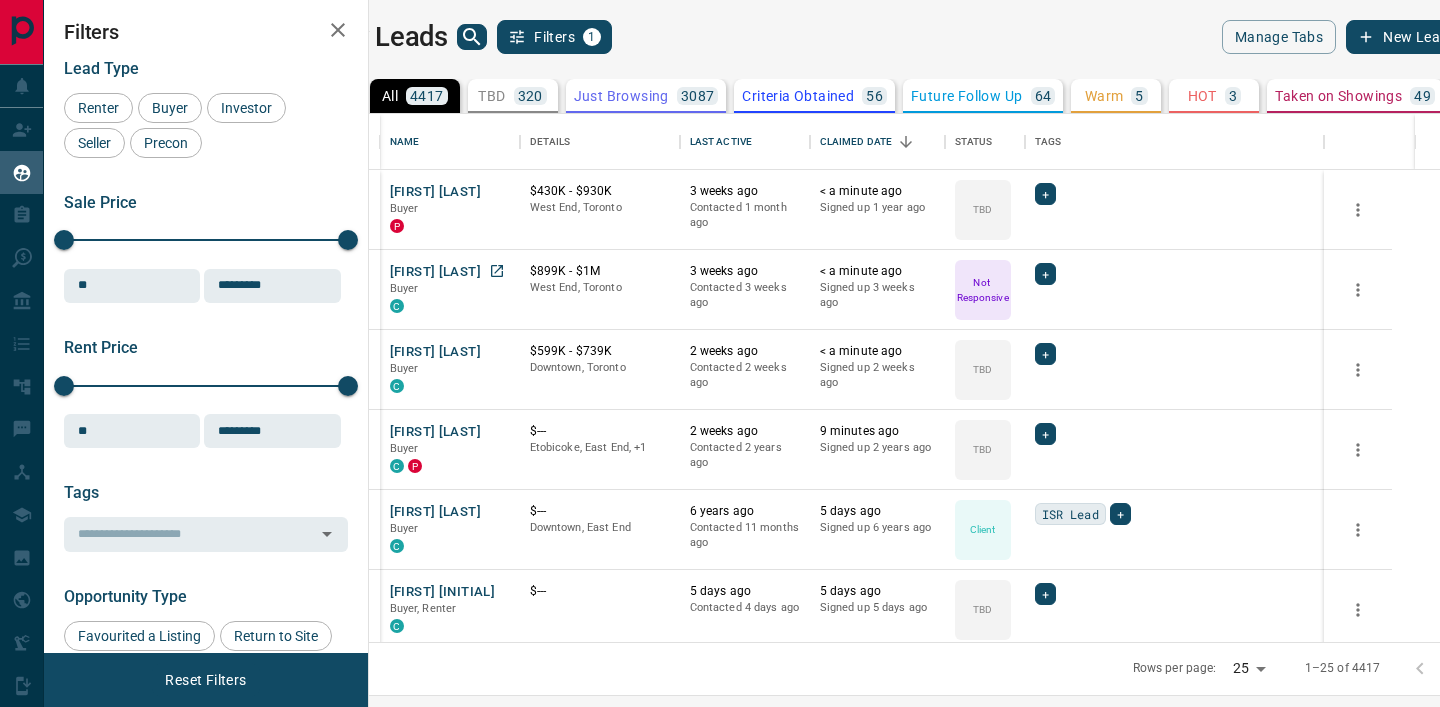 scroll, scrollTop: 1, scrollLeft: 1, axis: both 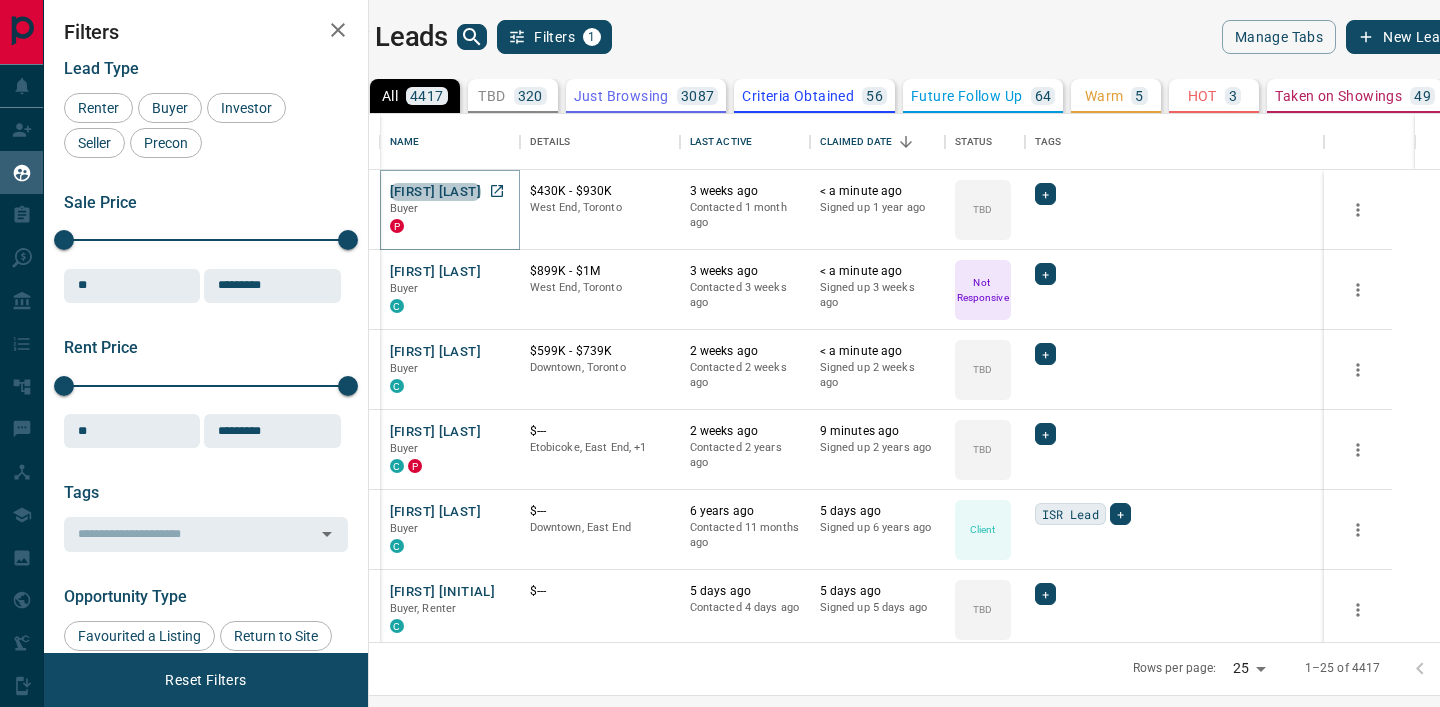 click on "[FIRST] [LAST]" at bounding box center (435, 192) 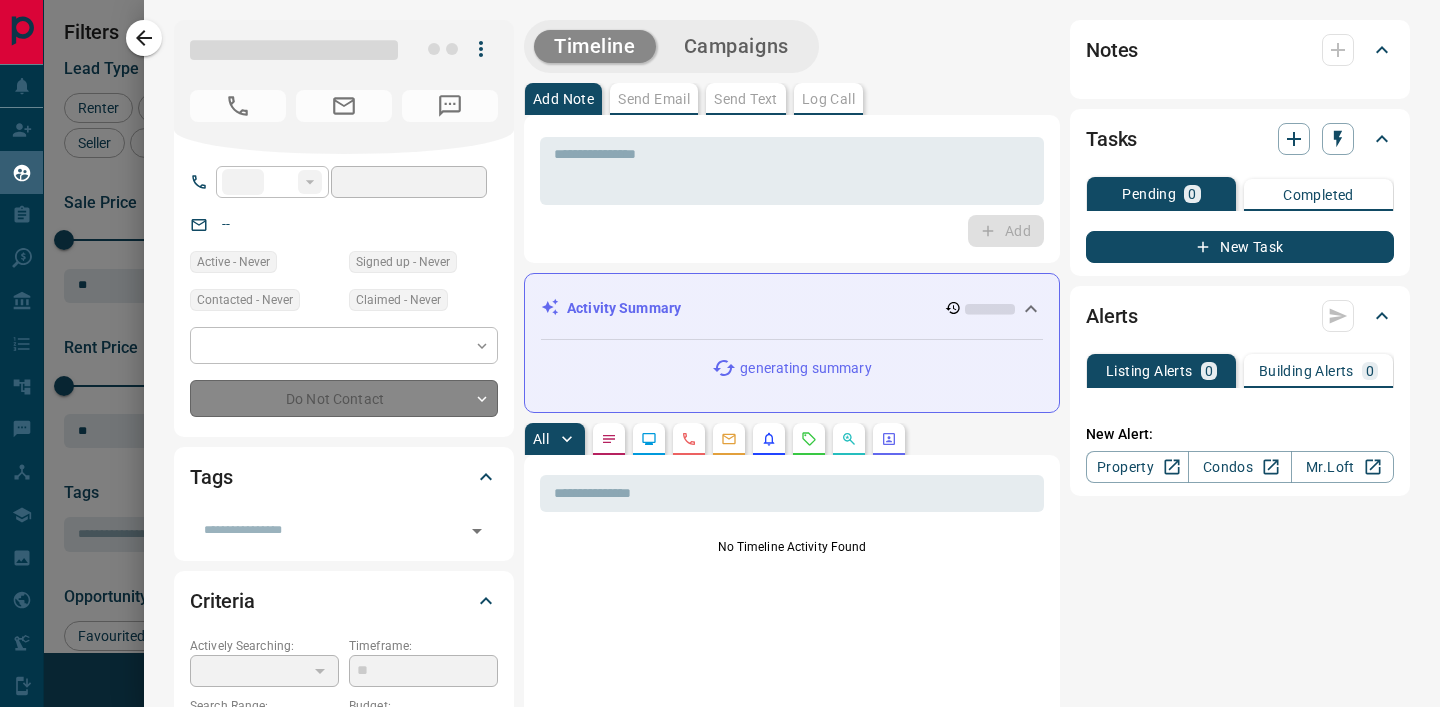type on "**" 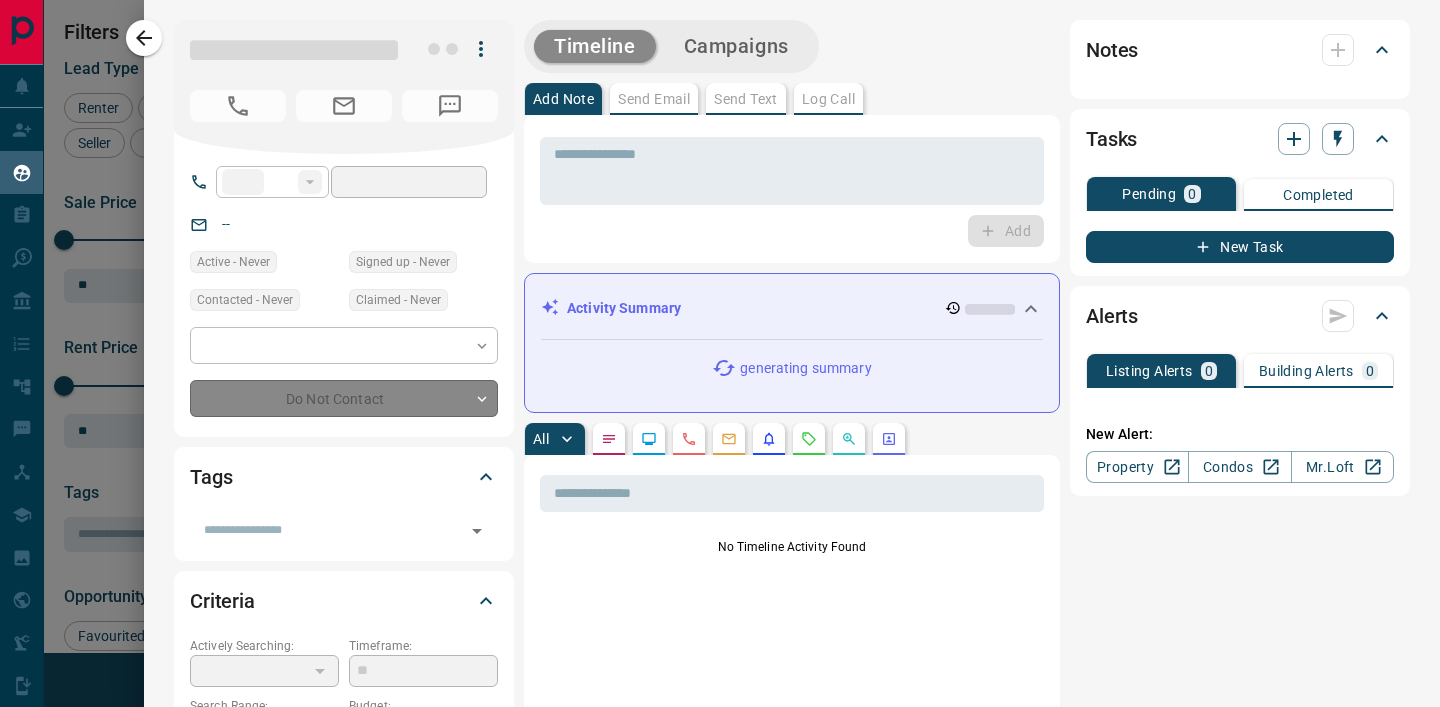 type on "**********" 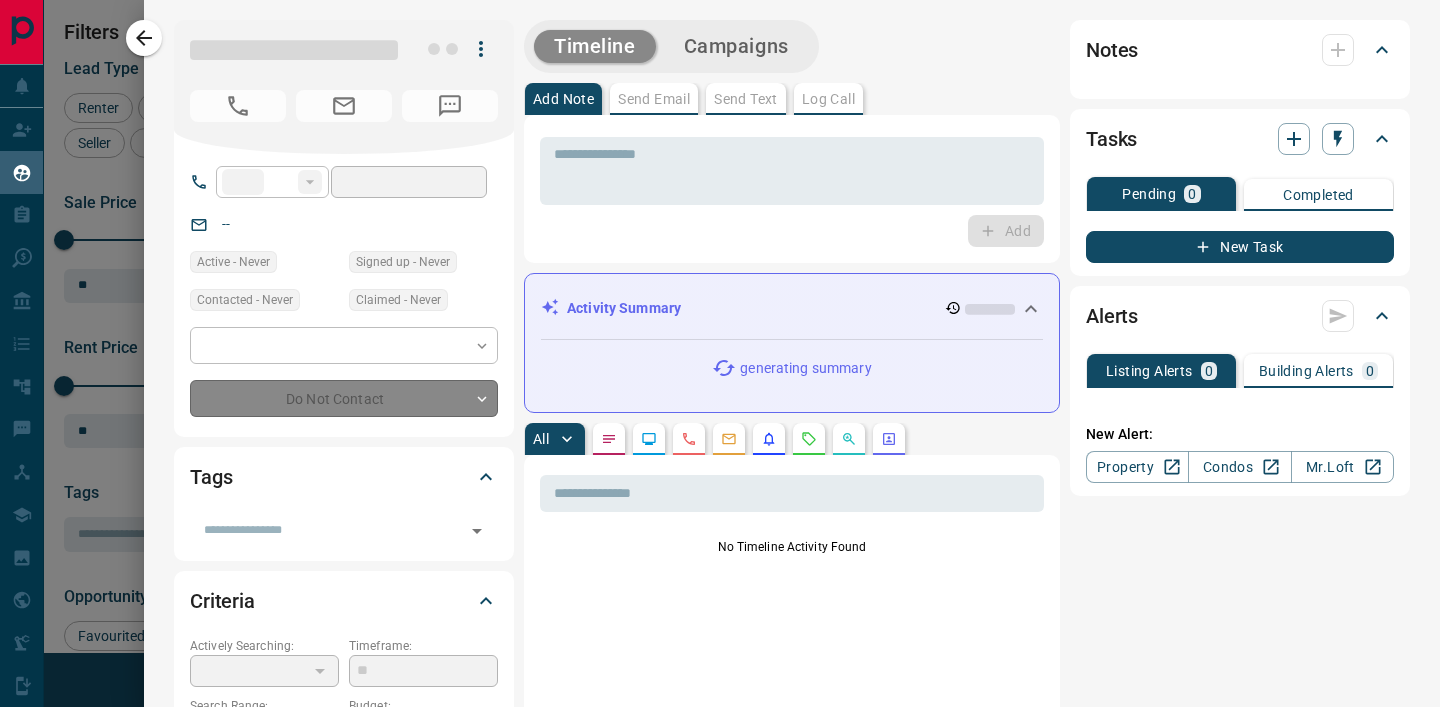 type on "**" 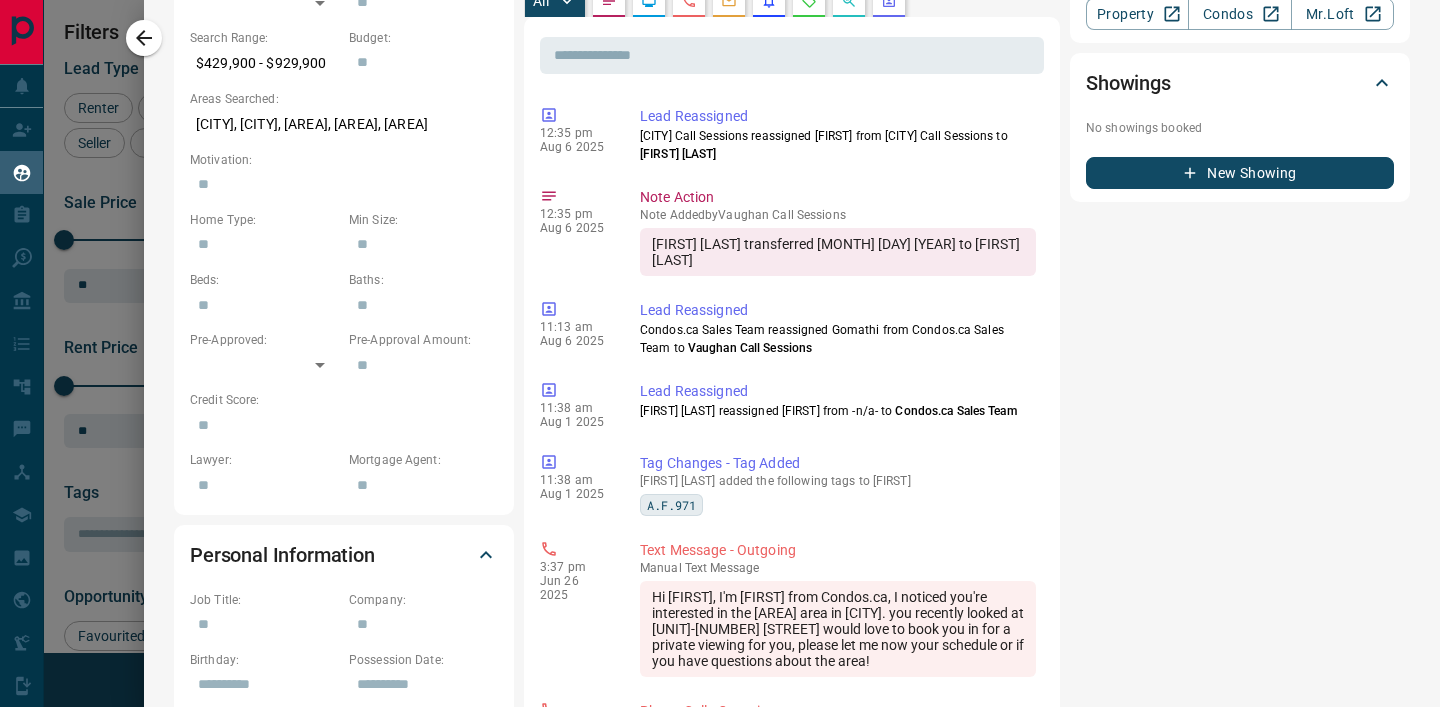 scroll, scrollTop: 726, scrollLeft: 0, axis: vertical 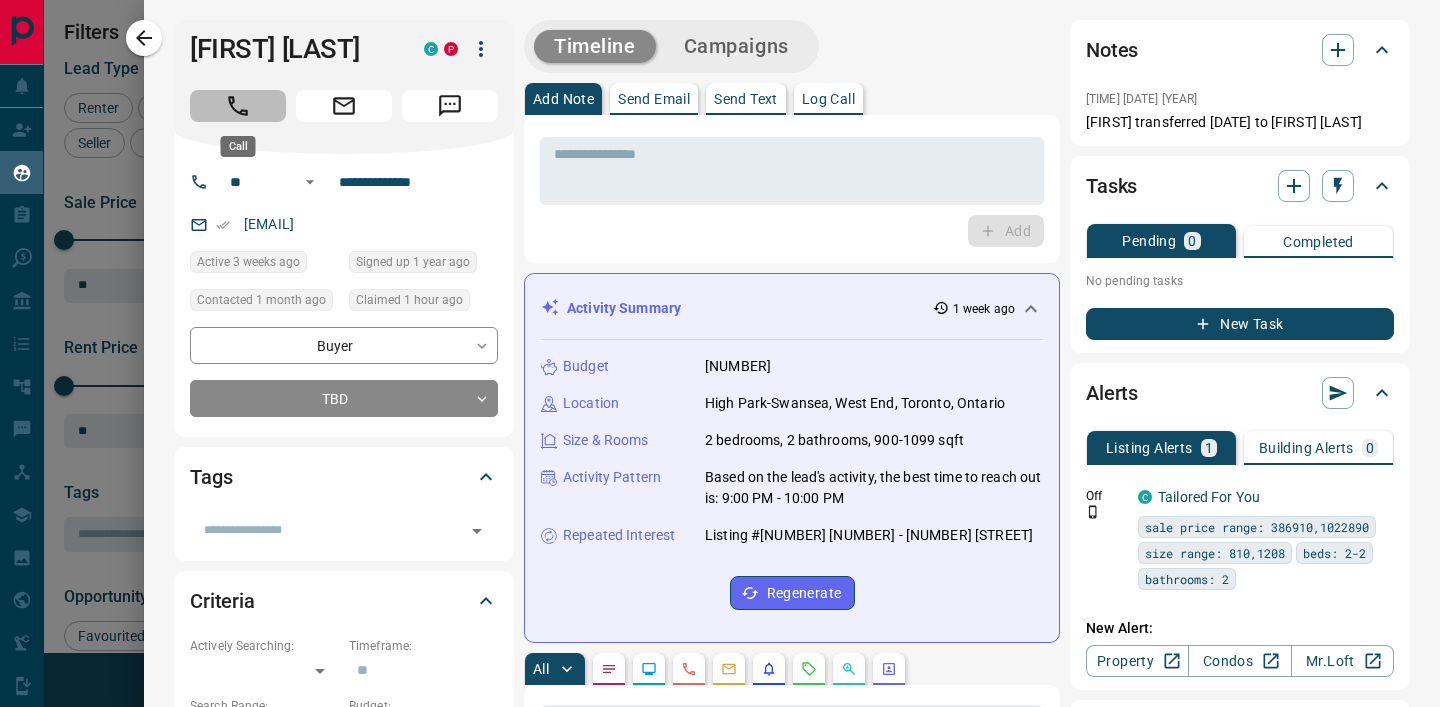 click at bounding box center (238, 106) 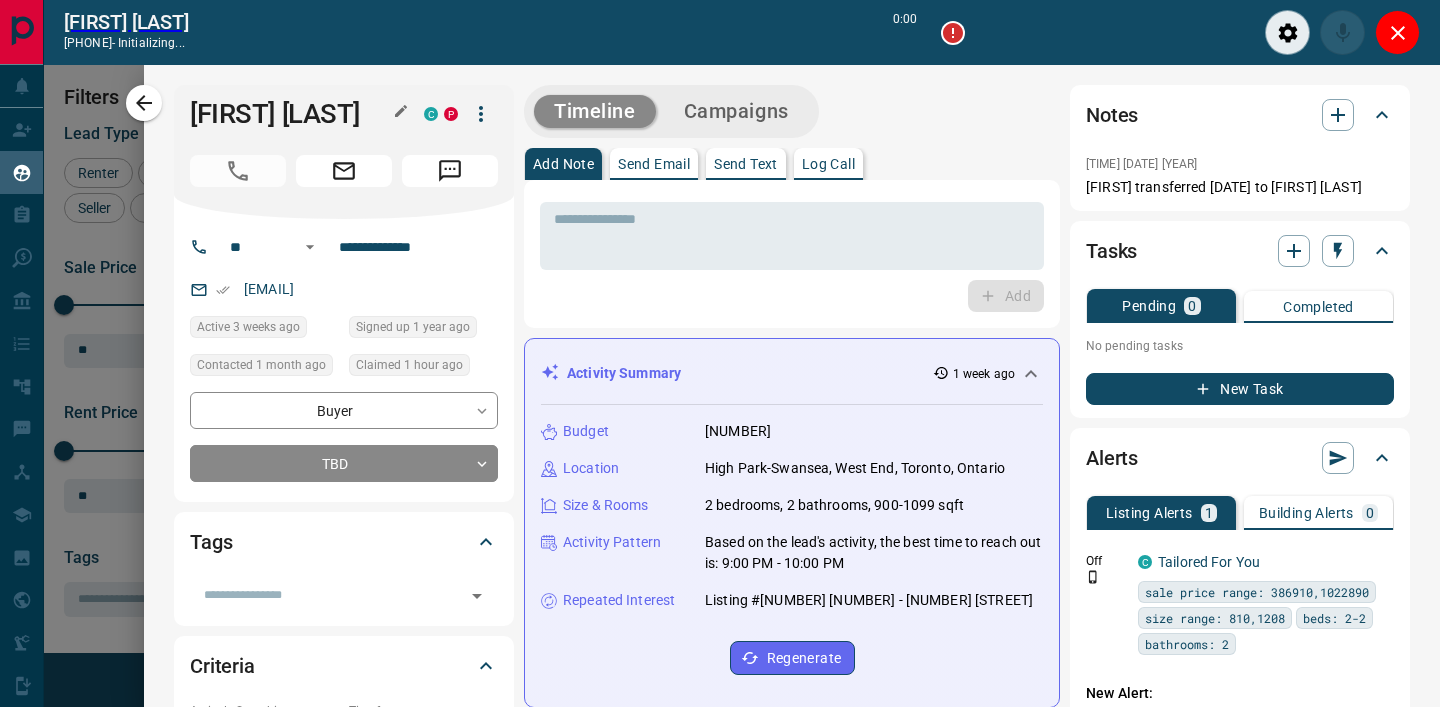 scroll, scrollTop: 466, scrollLeft: 1062, axis: both 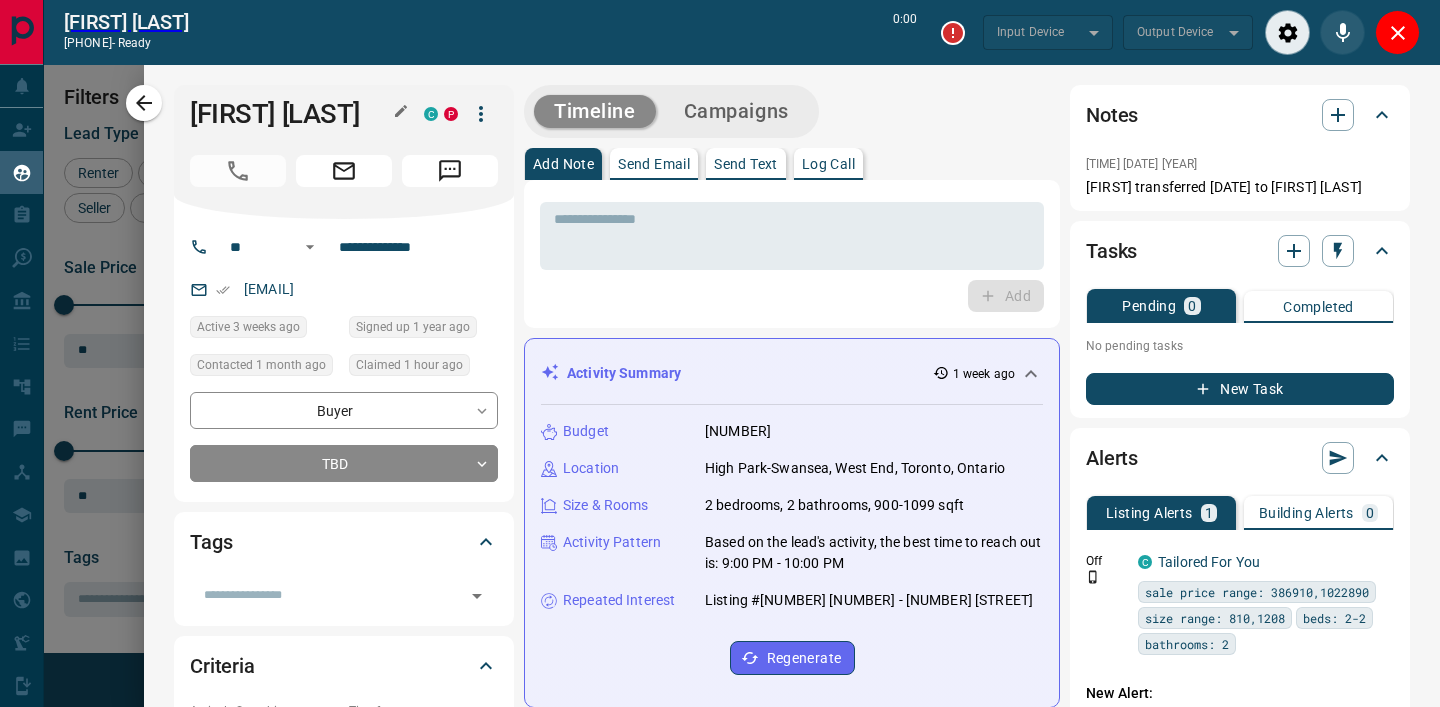 type on "*******" 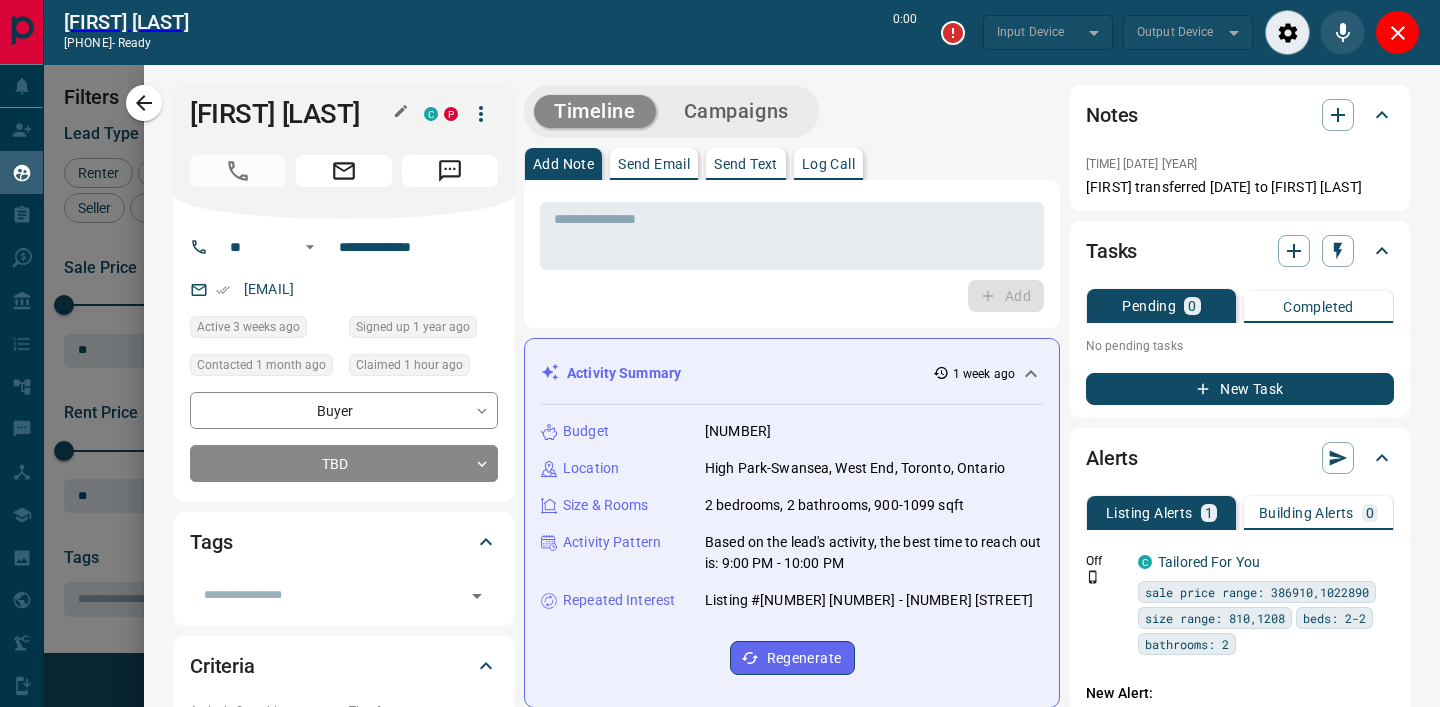 type on "*******" 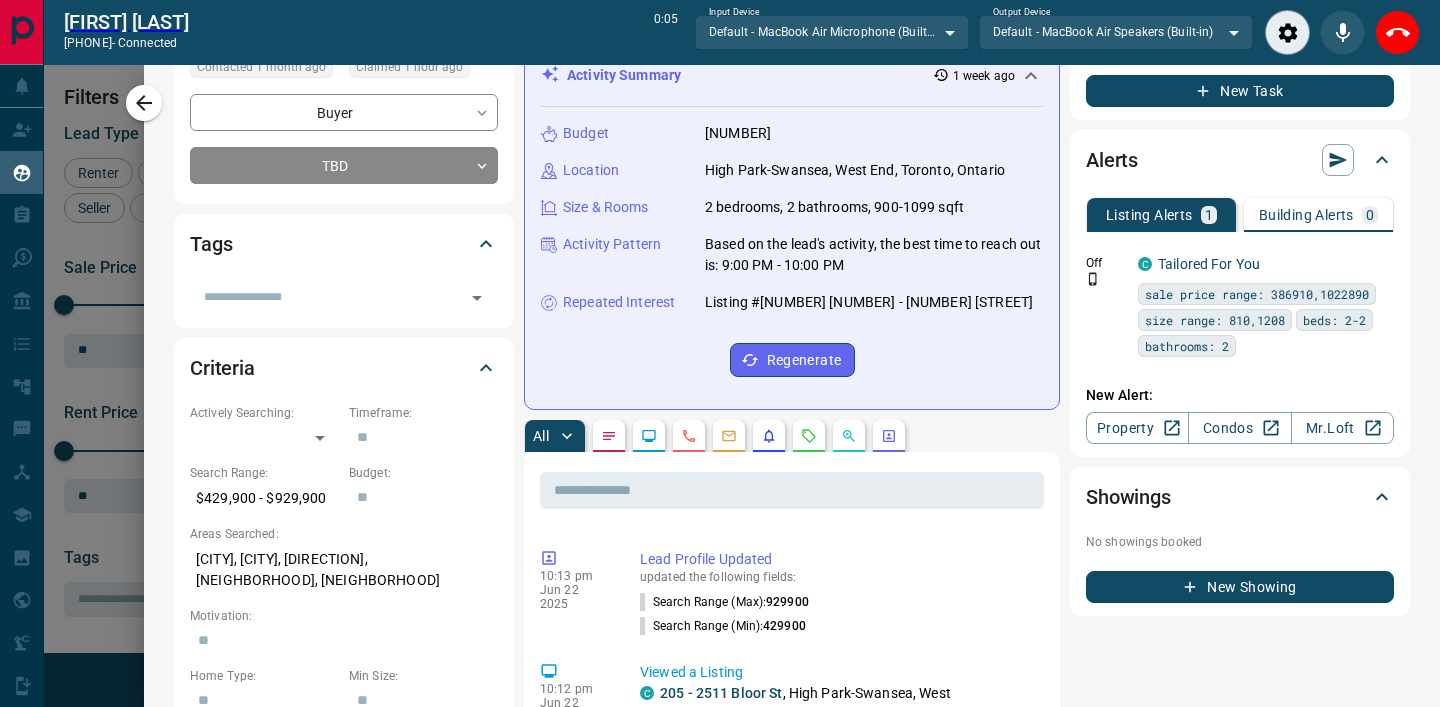 scroll, scrollTop: 305, scrollLeft: 0, axis: vertical 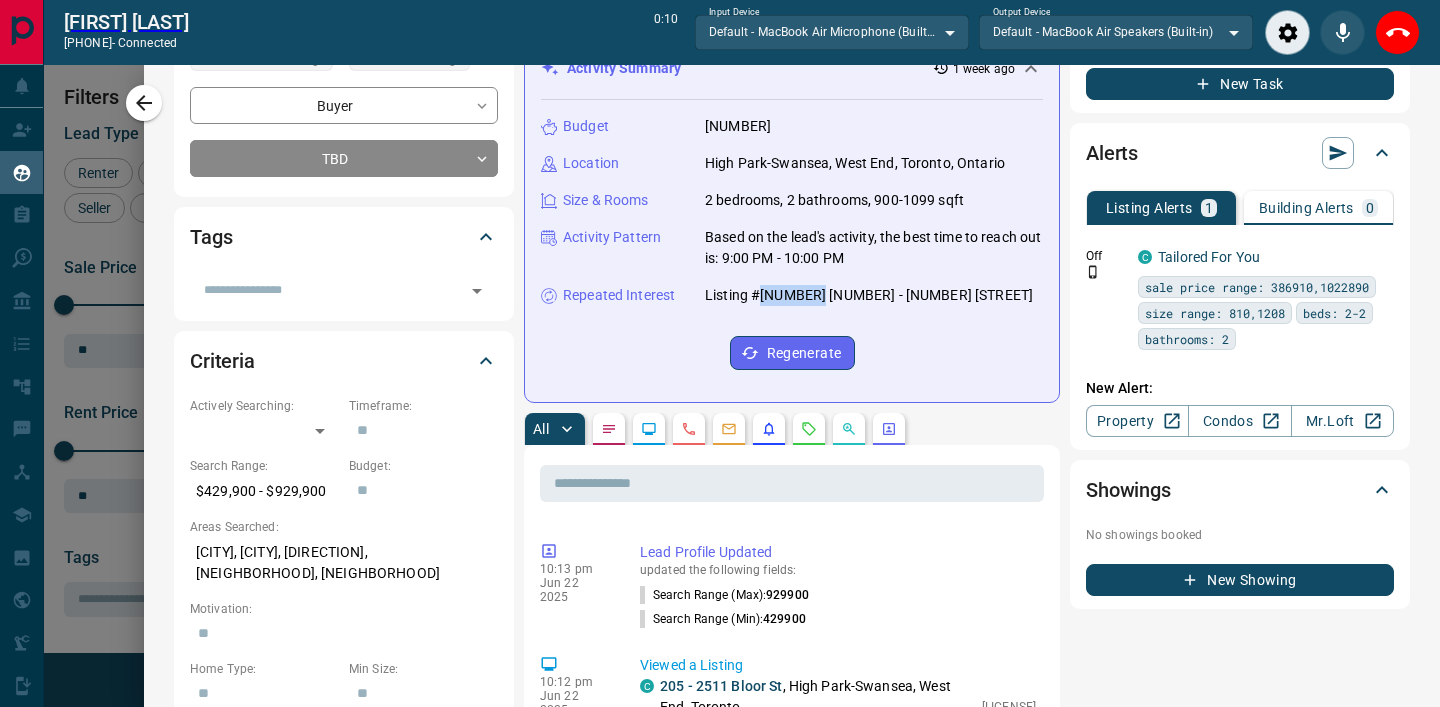 drag, startPoint x: 755, startPoint y: 296, endPoint x: 827, endPoint y: 298, distance: 72.02777 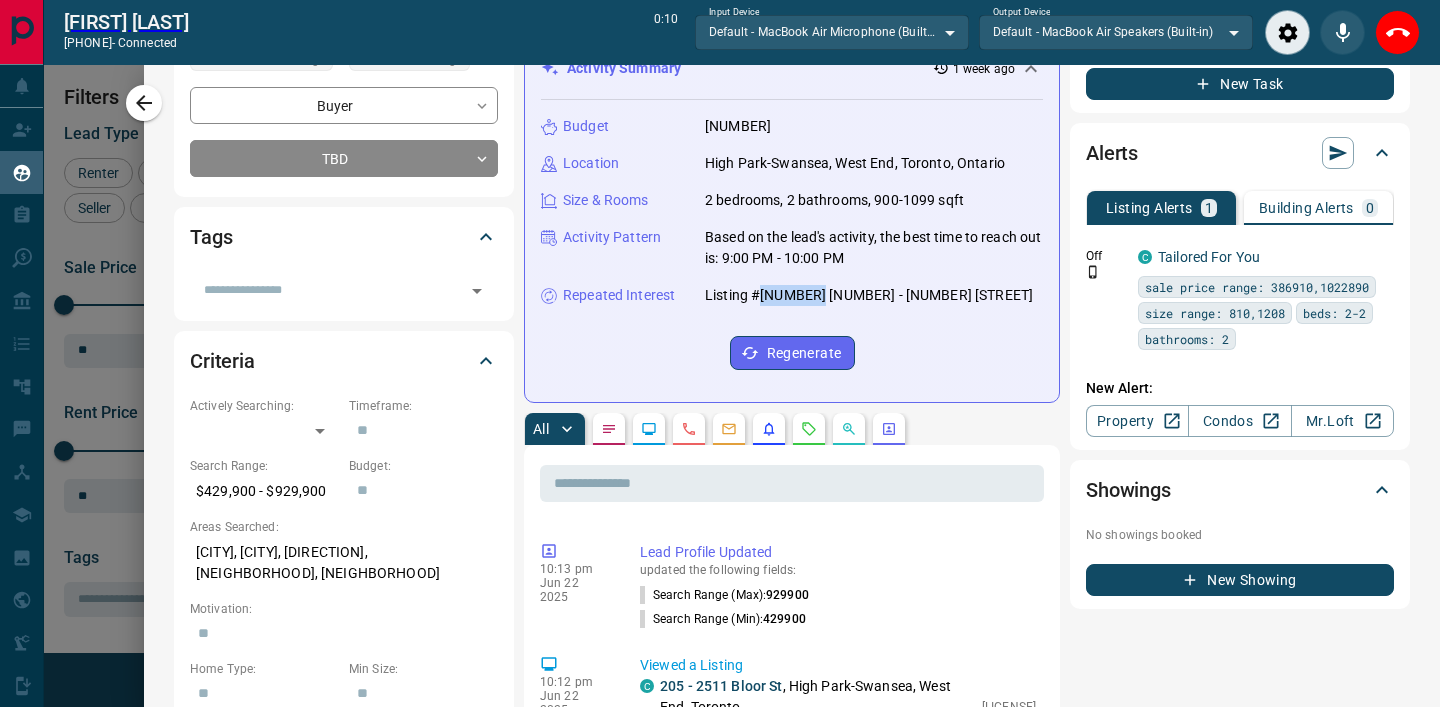 click on "Listing #[NUMBER] [NUMBER] - [NUMBER] [STREET]" at bounding box center (869, 295) 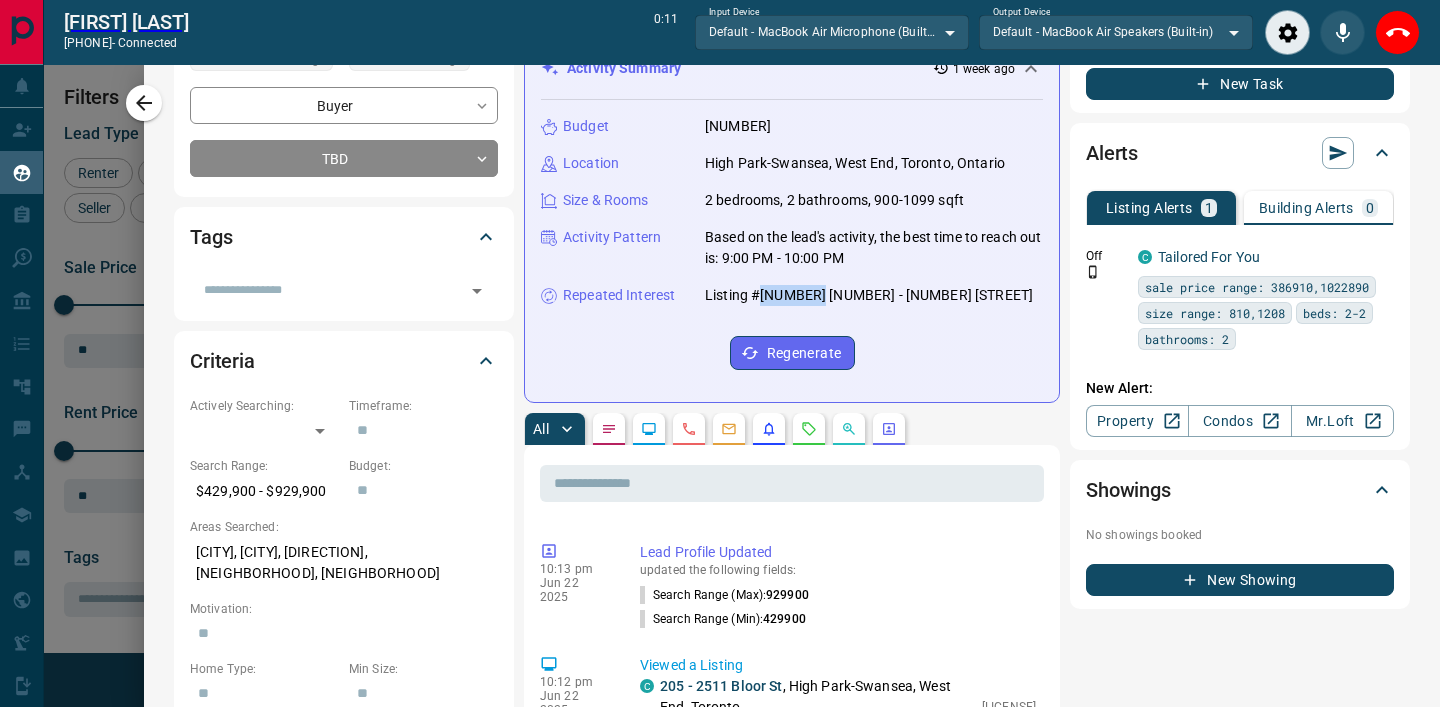 copy on "[LICENSE]" 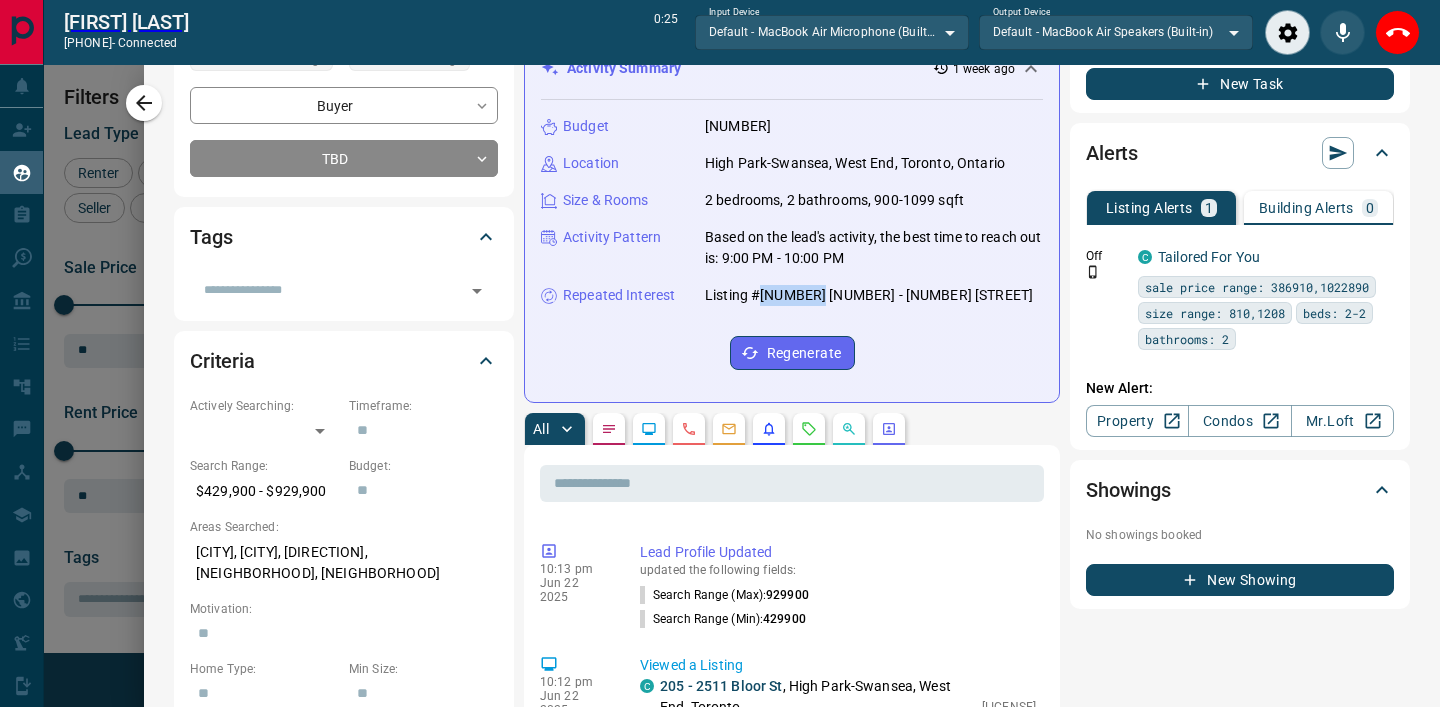 scroll, scrollTop: 0, scrollLeft: 0, axis: both 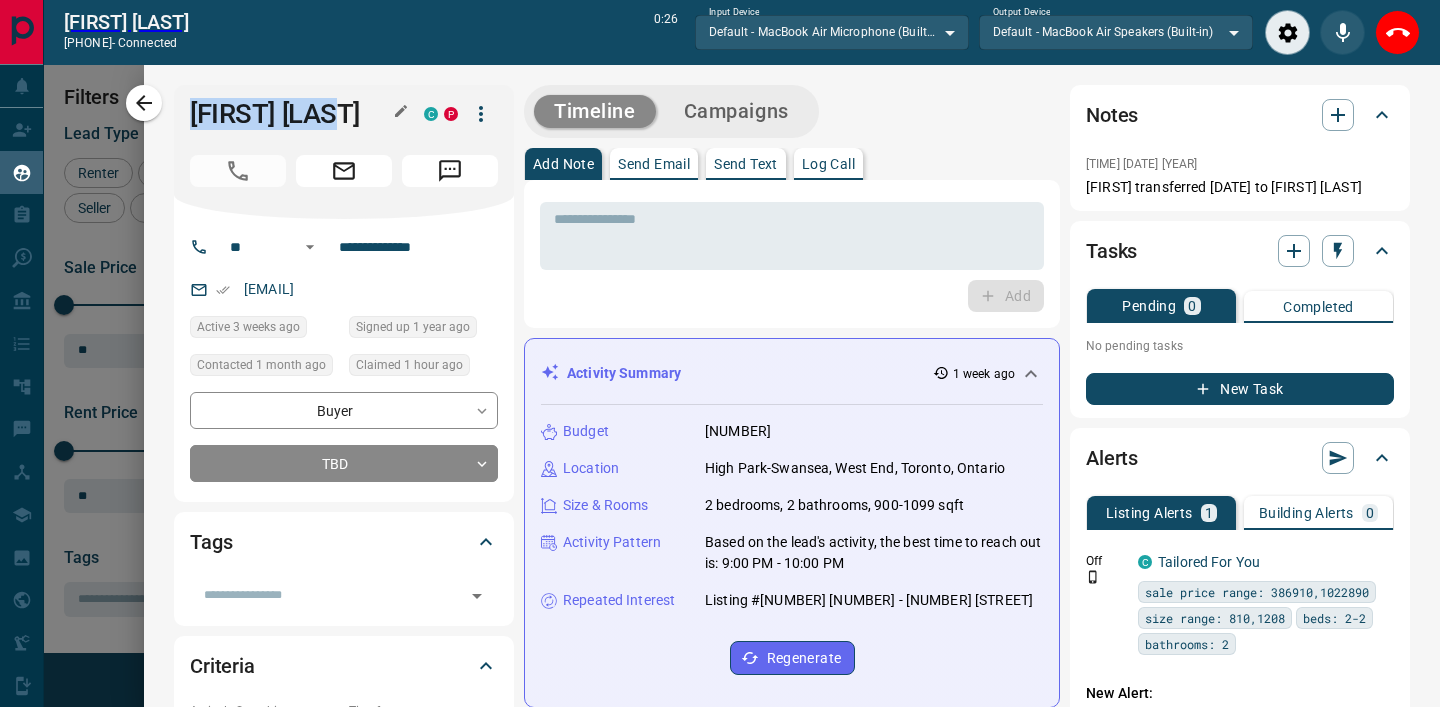 drag, startPoint x: 370, startPoint y: 113, endPoint x: 197, endPoint y: 116, distance: 173.02602 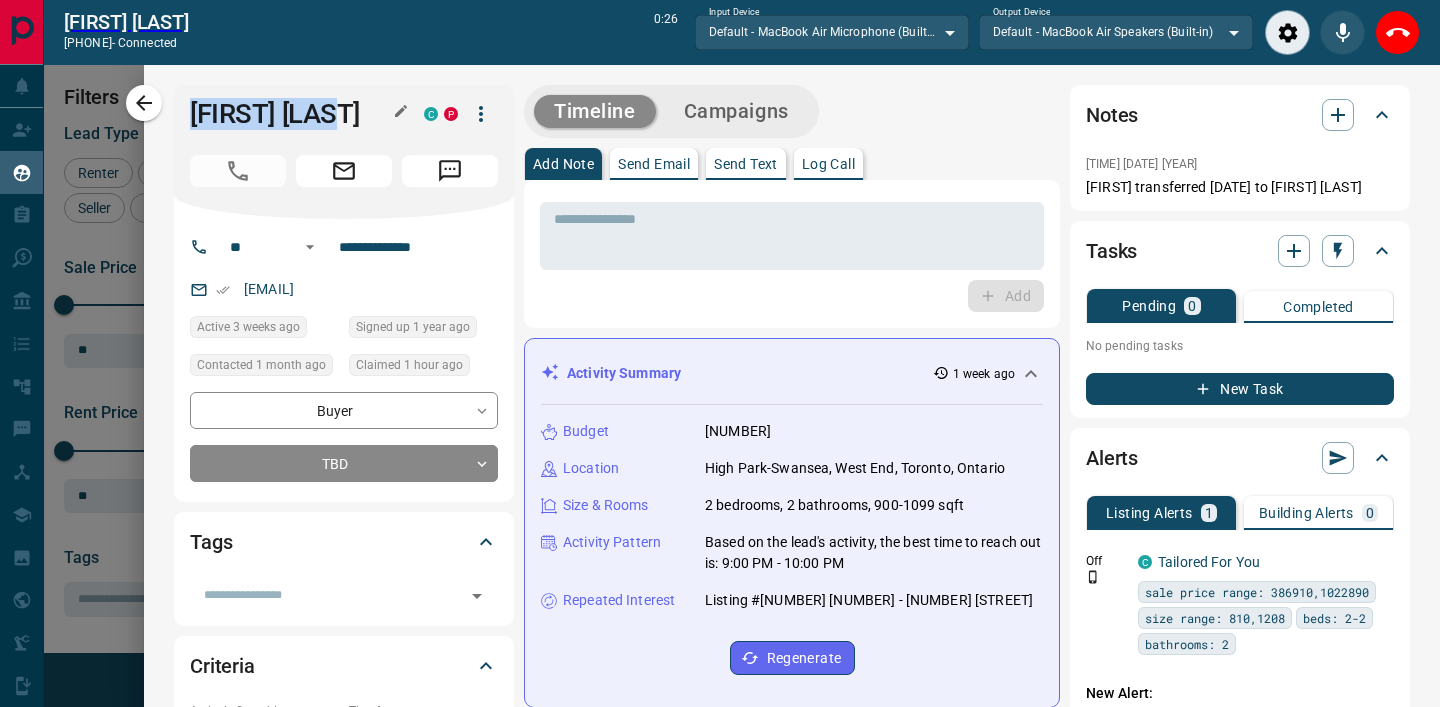 click on "[FIRST] [LAST]" at bounding box center [292, 114] 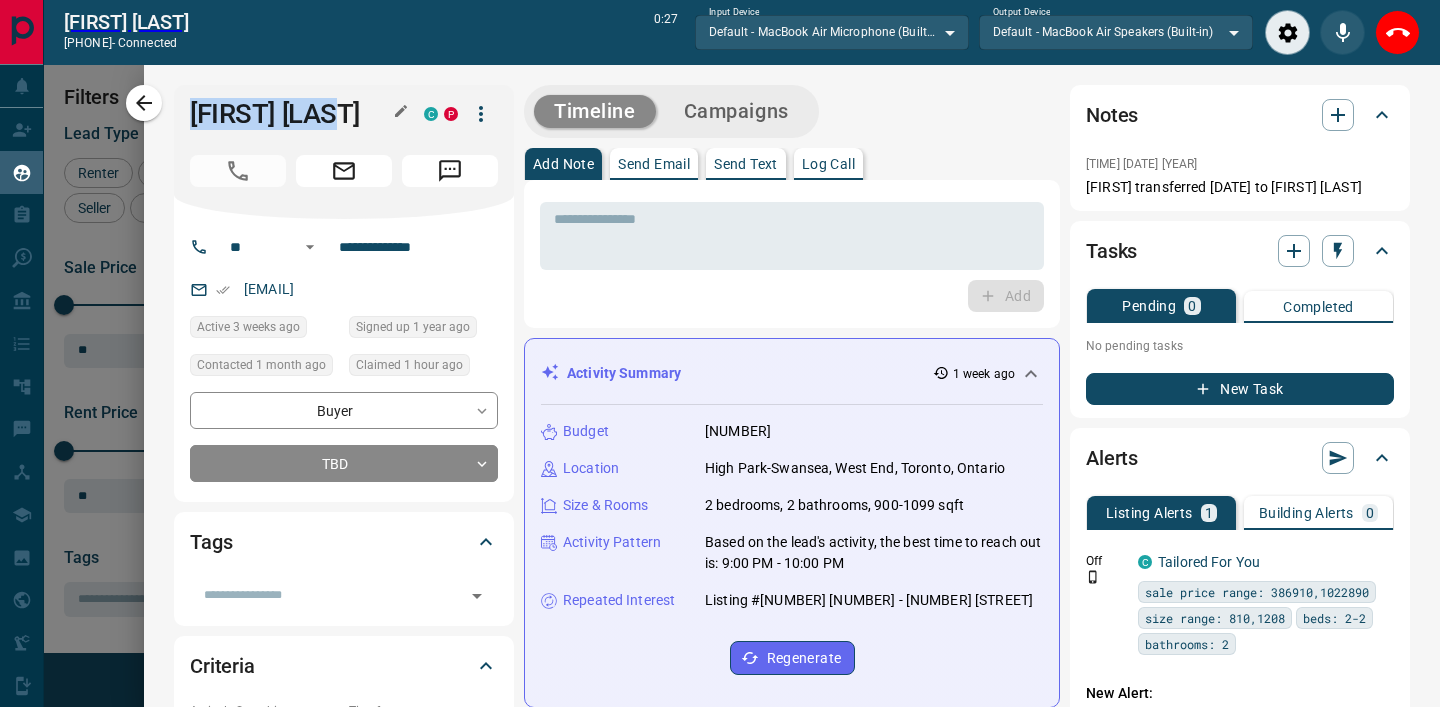 copy on "[FIRST] [LAST]" 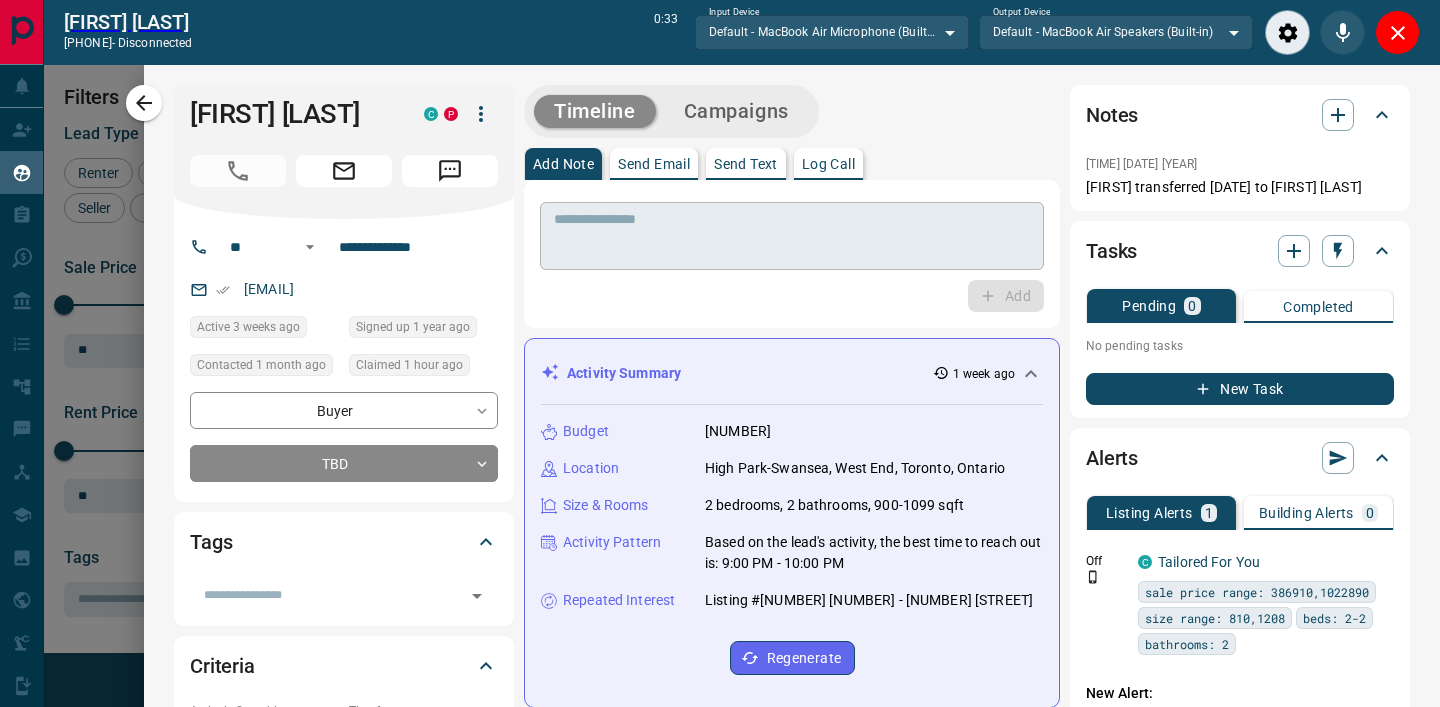 click at bounding box center [792, 236] 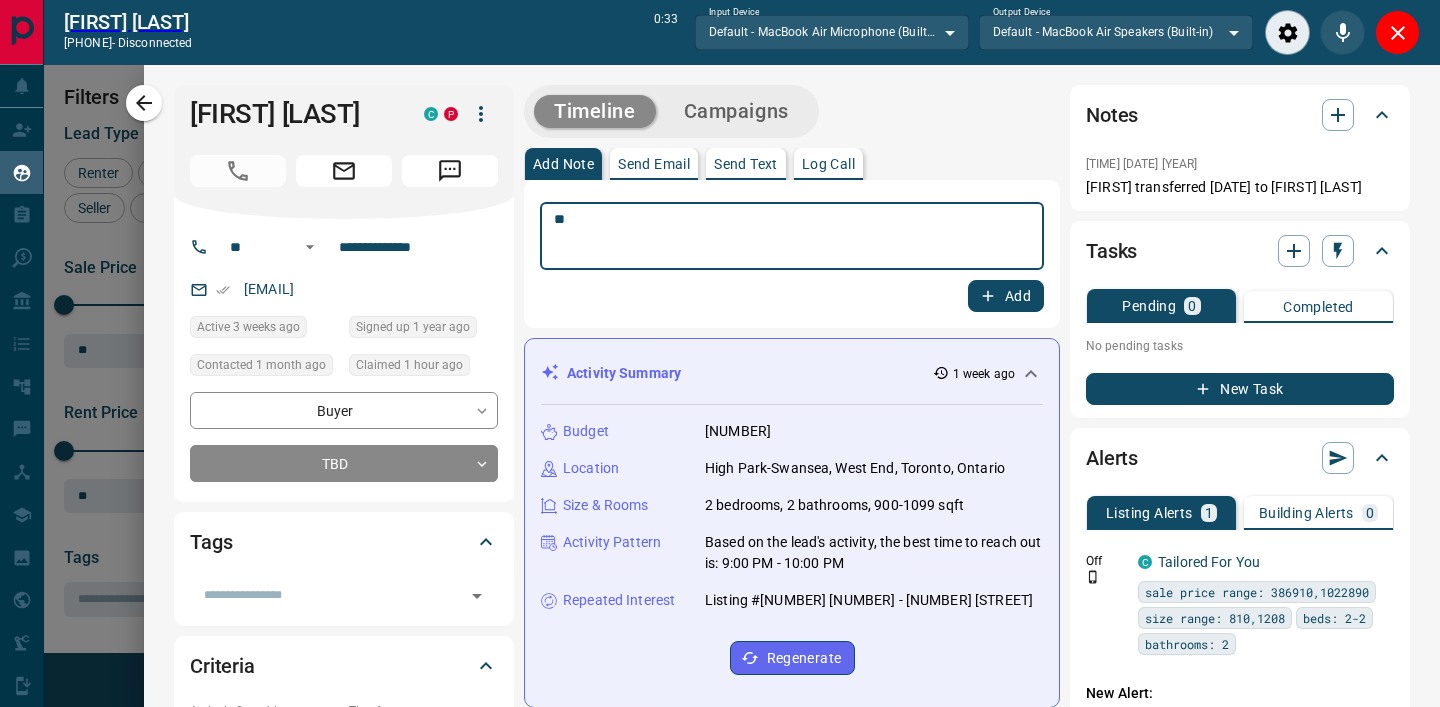 type on "*" 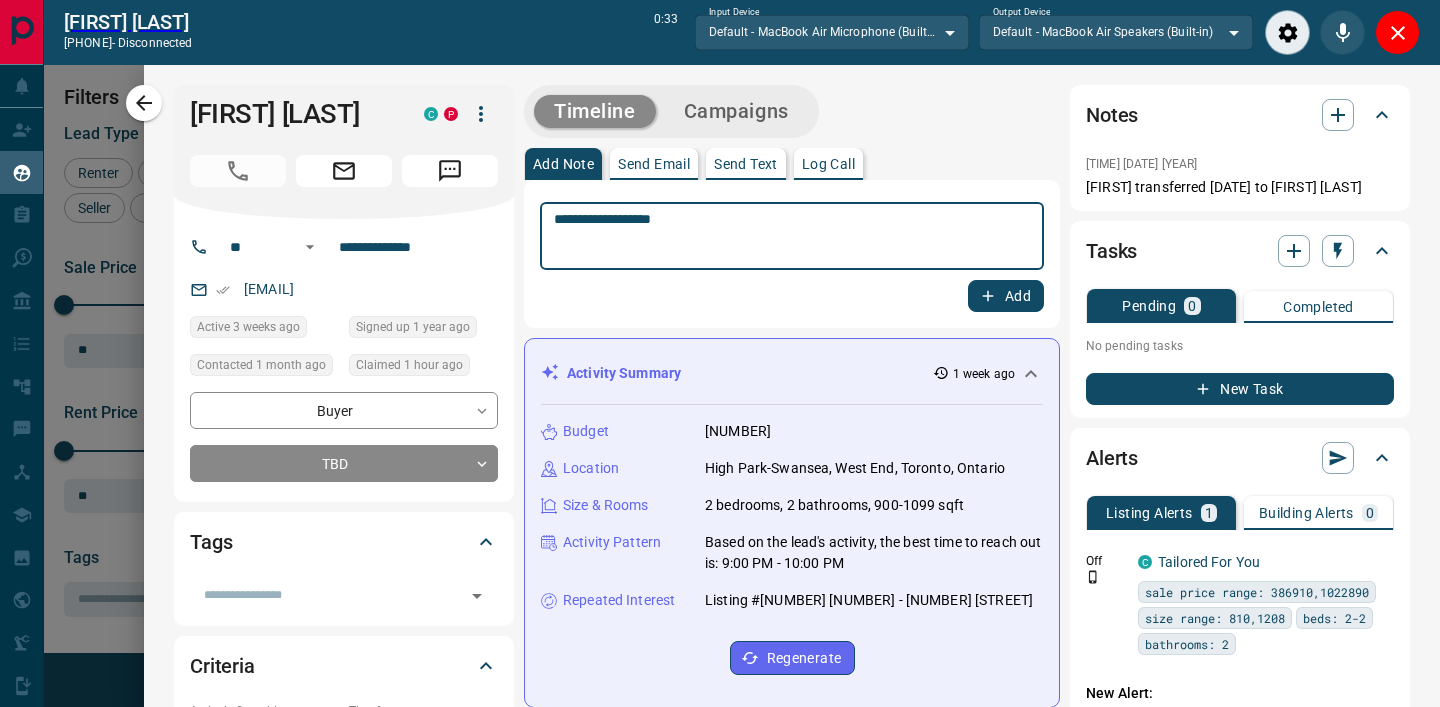 type on "**********" 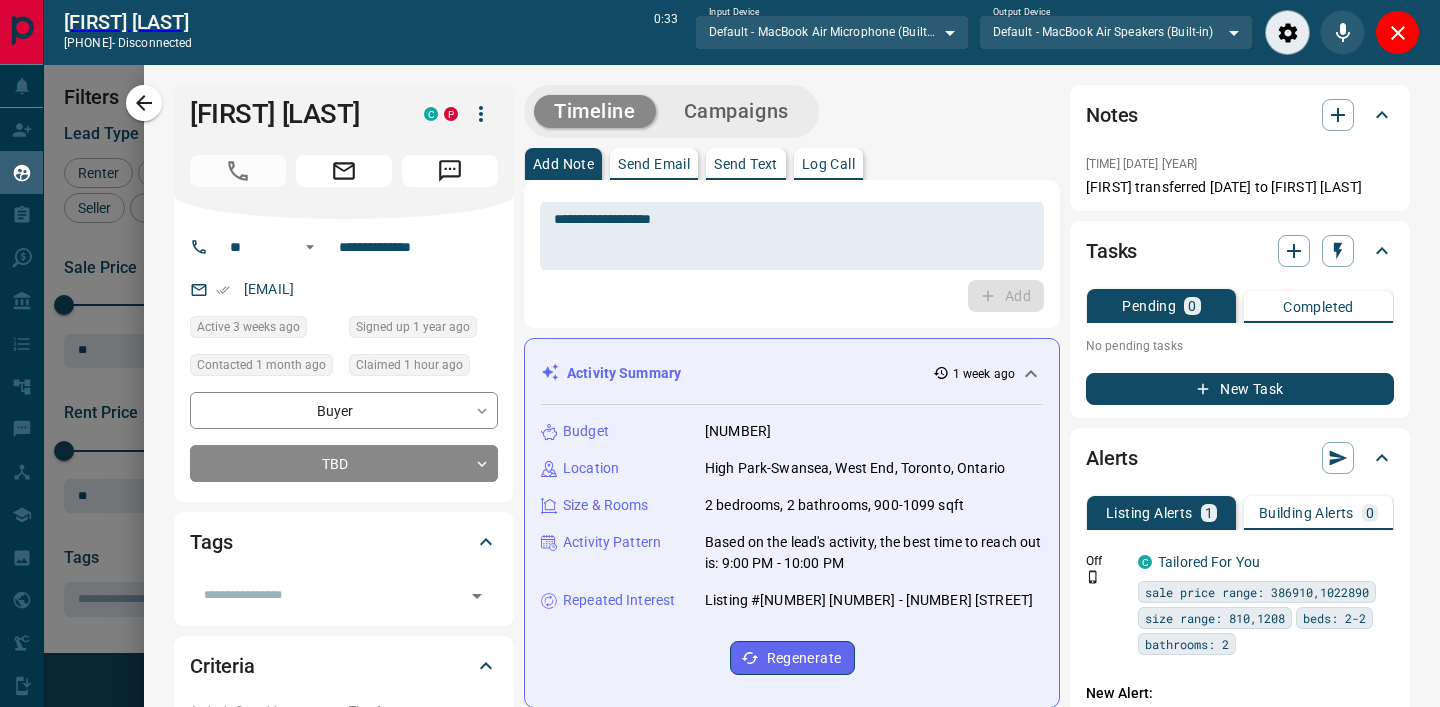 scroll, scrollTop: 1518, scrollLeft: 0, axis: vertical 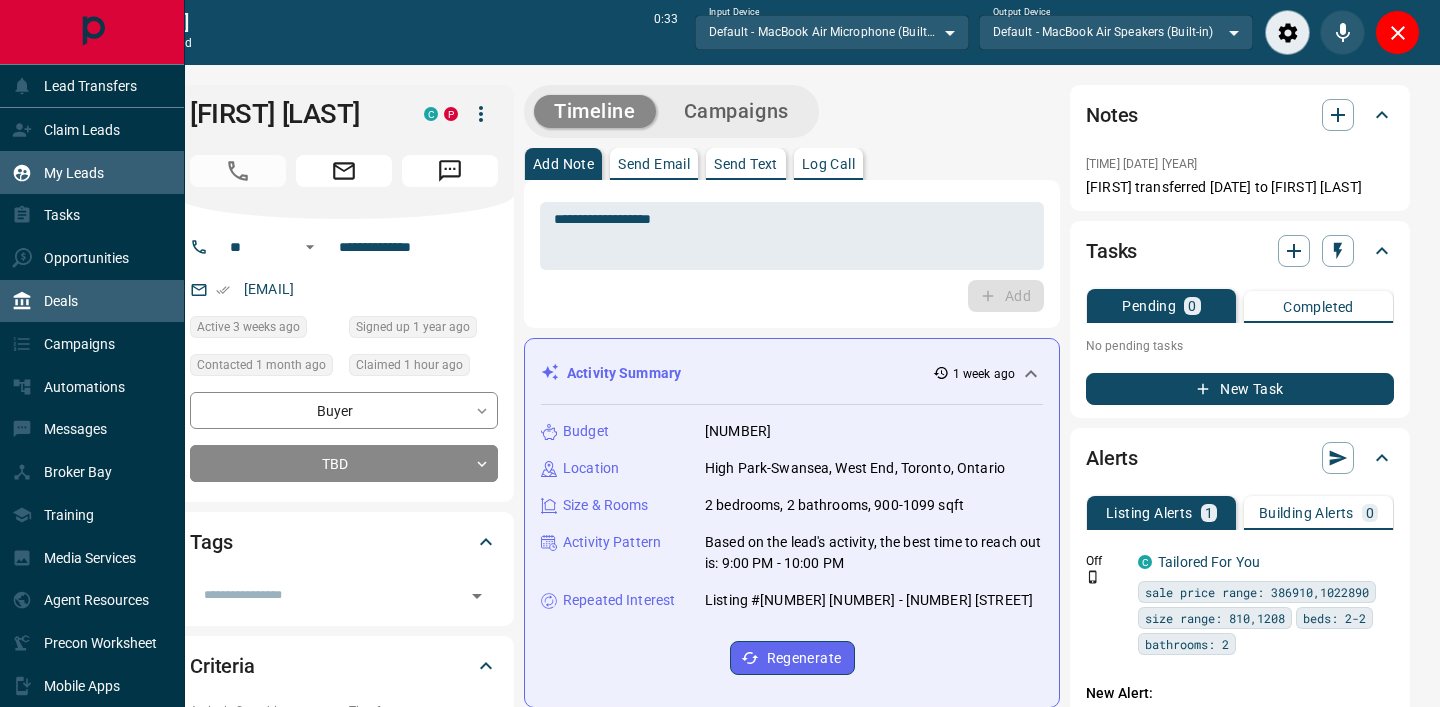 click on "Deals" at bounding box center (92, 301) 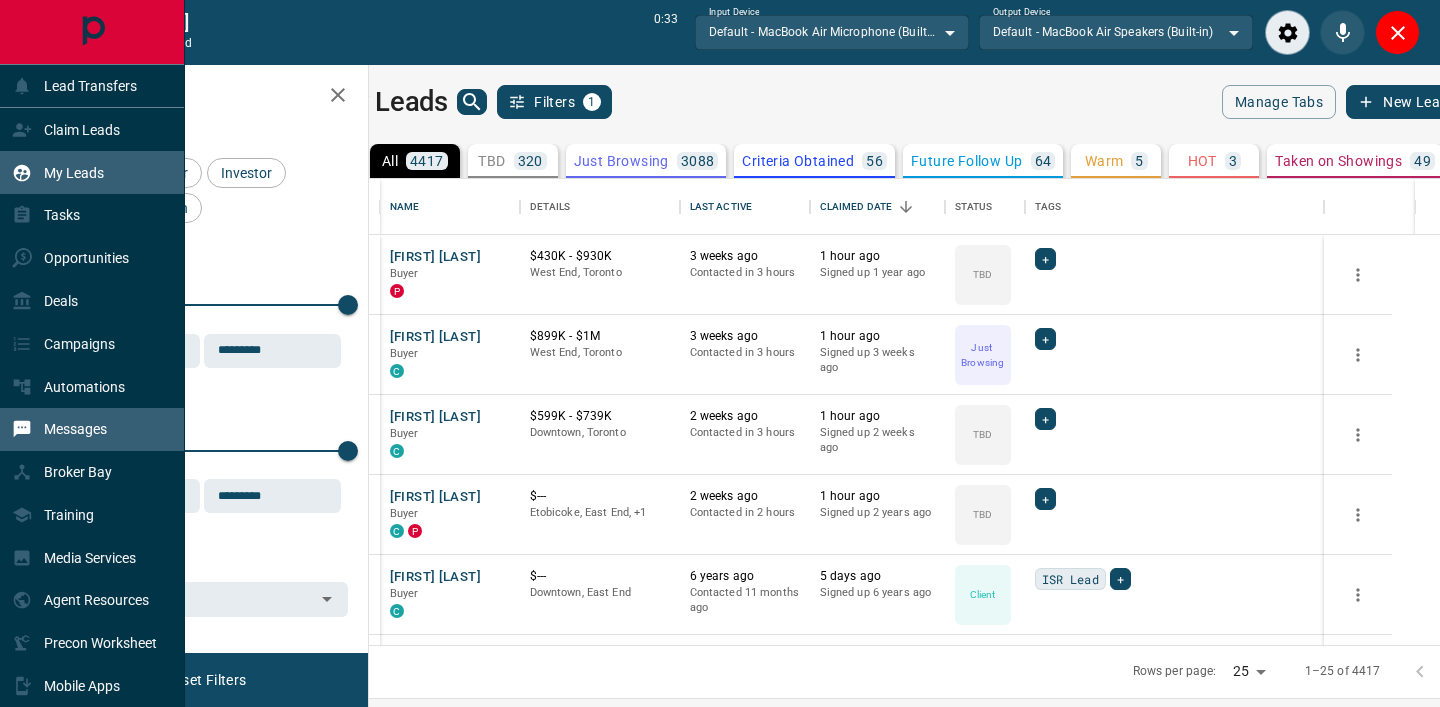 click on "Messages" at bounding box center (75, 429) 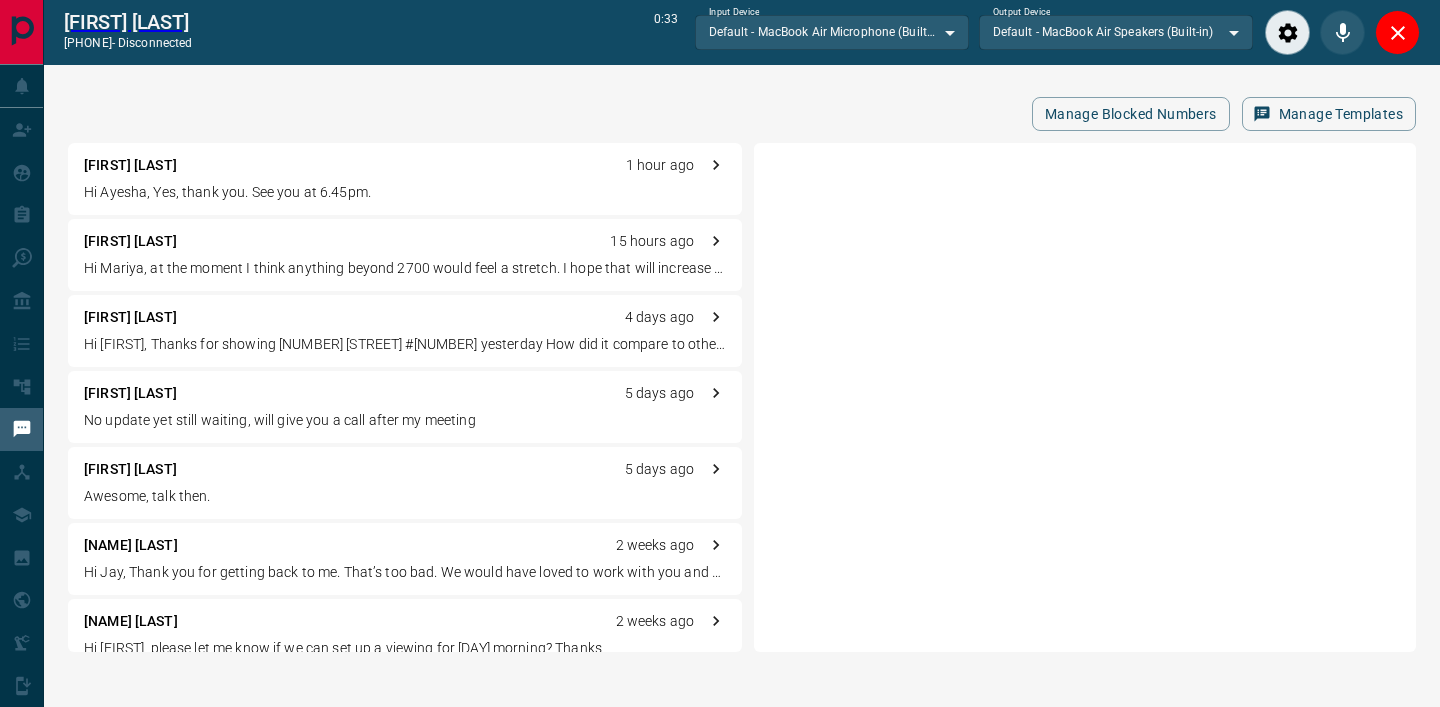 click on "Hi Ayesha,
Yes, thank you. See you at 6.45pm." at bounding box center [405, 192] 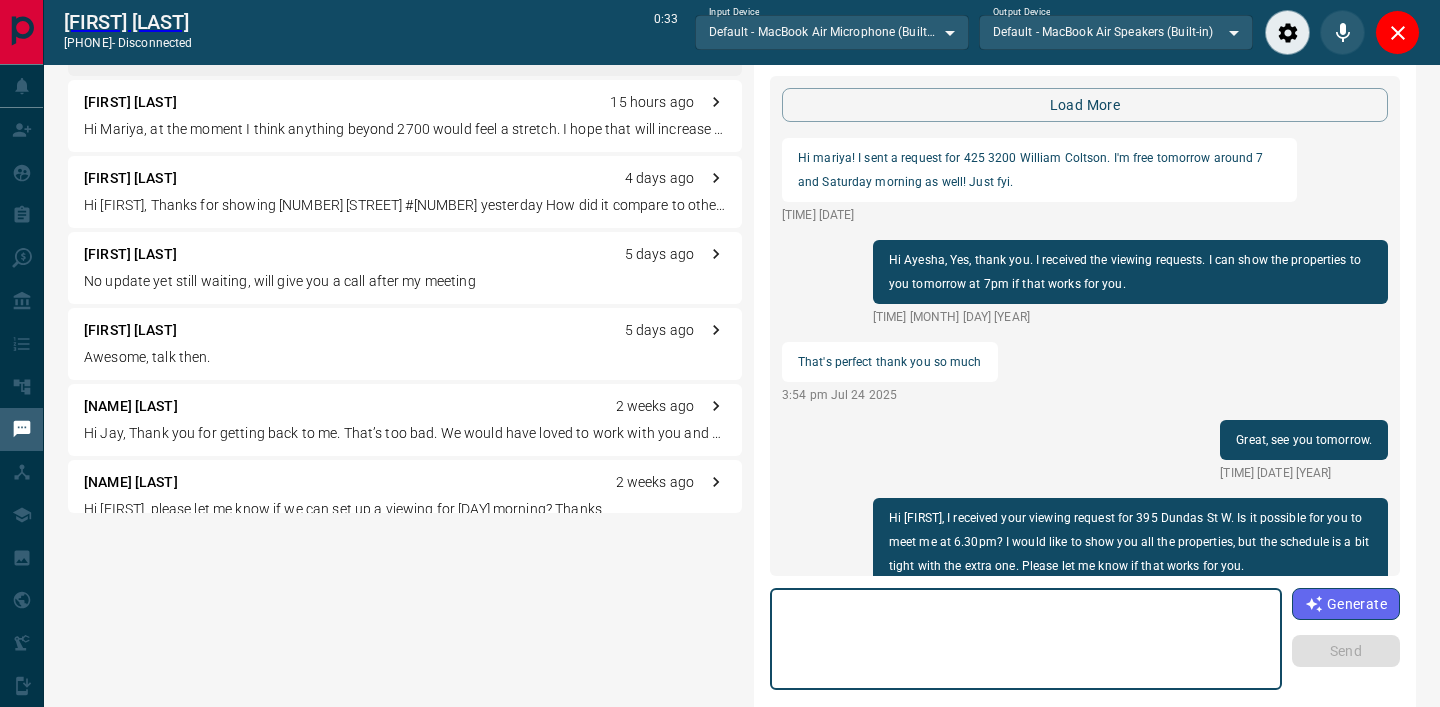 scroll, scrollTop: 228, scrollLeft: 0, axis: vertical 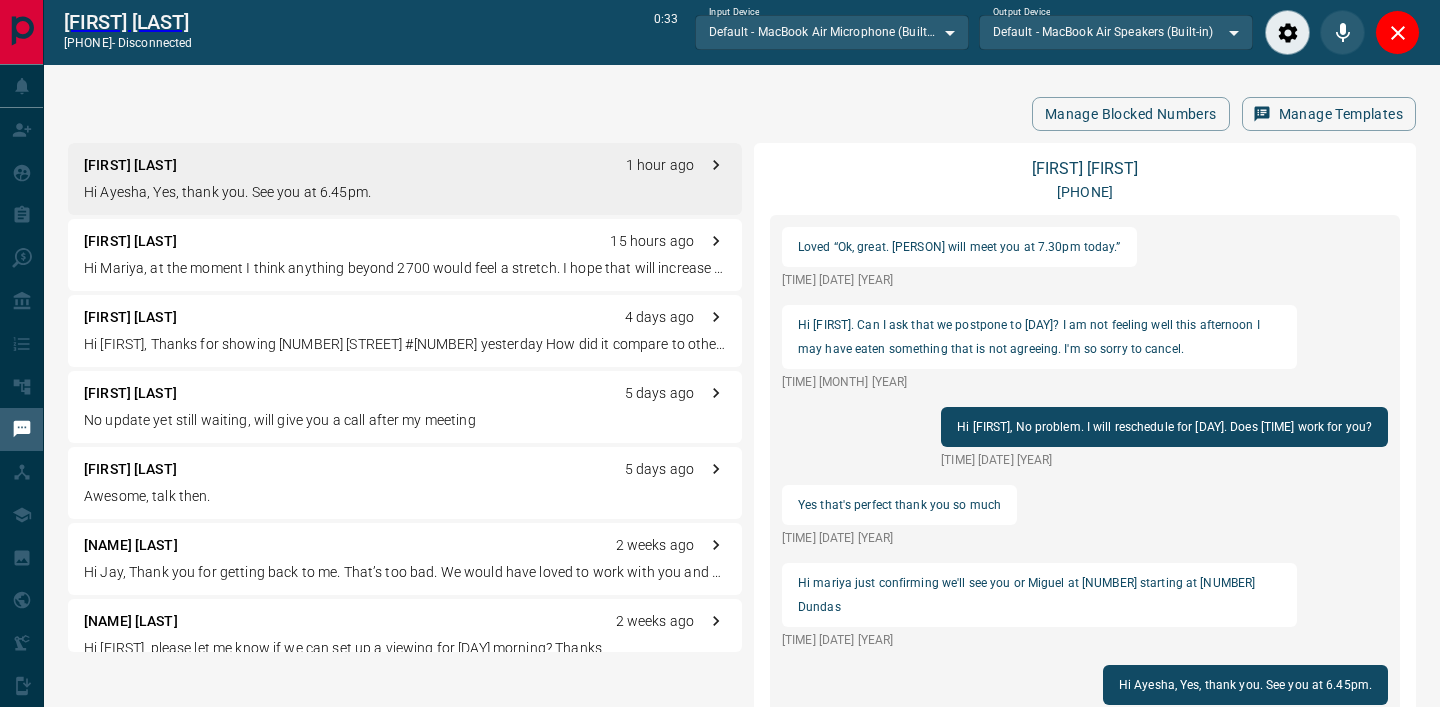 click on "[FIRST] [LAST] [TIME] Hi [FIRST], at the moment I think anything beyond [PRICE] would feel a stretch. I hope that will increase by end of yr." at bounding box center [405, 255] 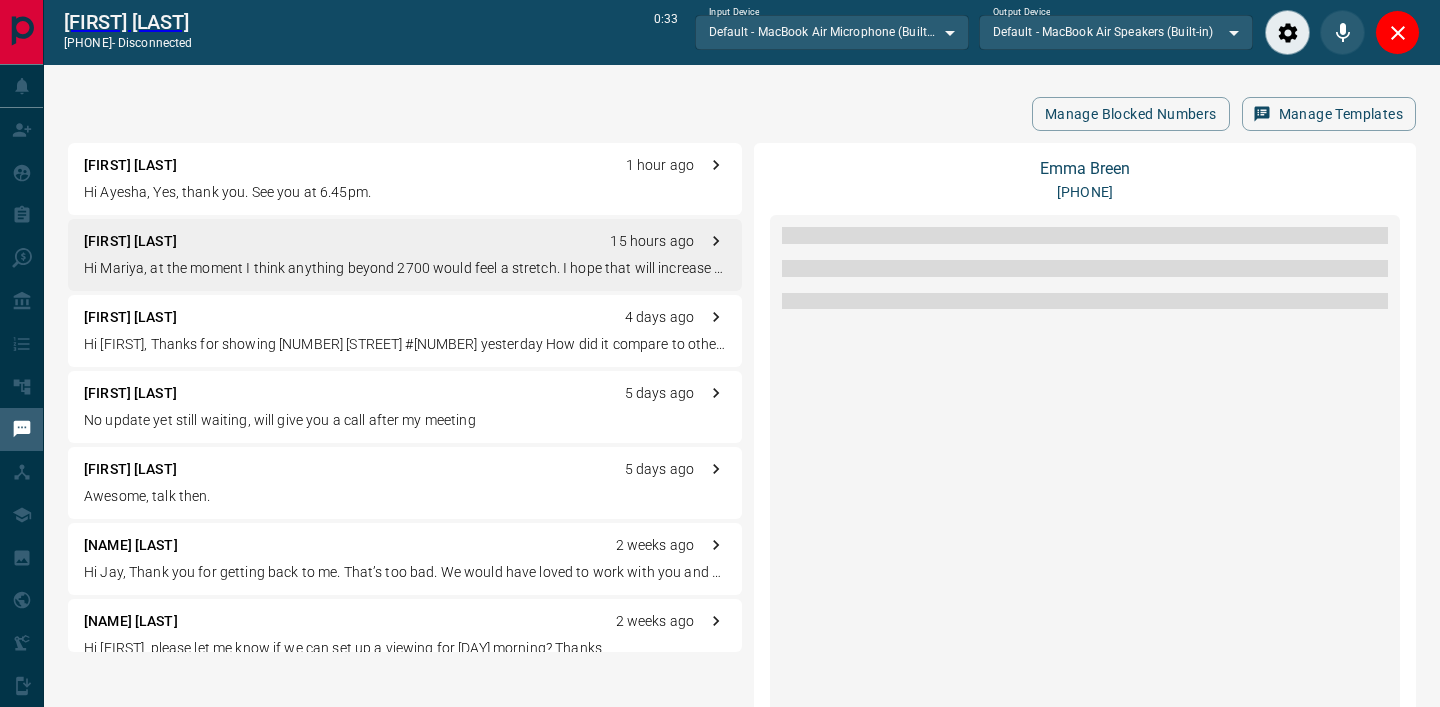 scroll, scrollTop: 3026, scrollLeft: 0, axis: vertical 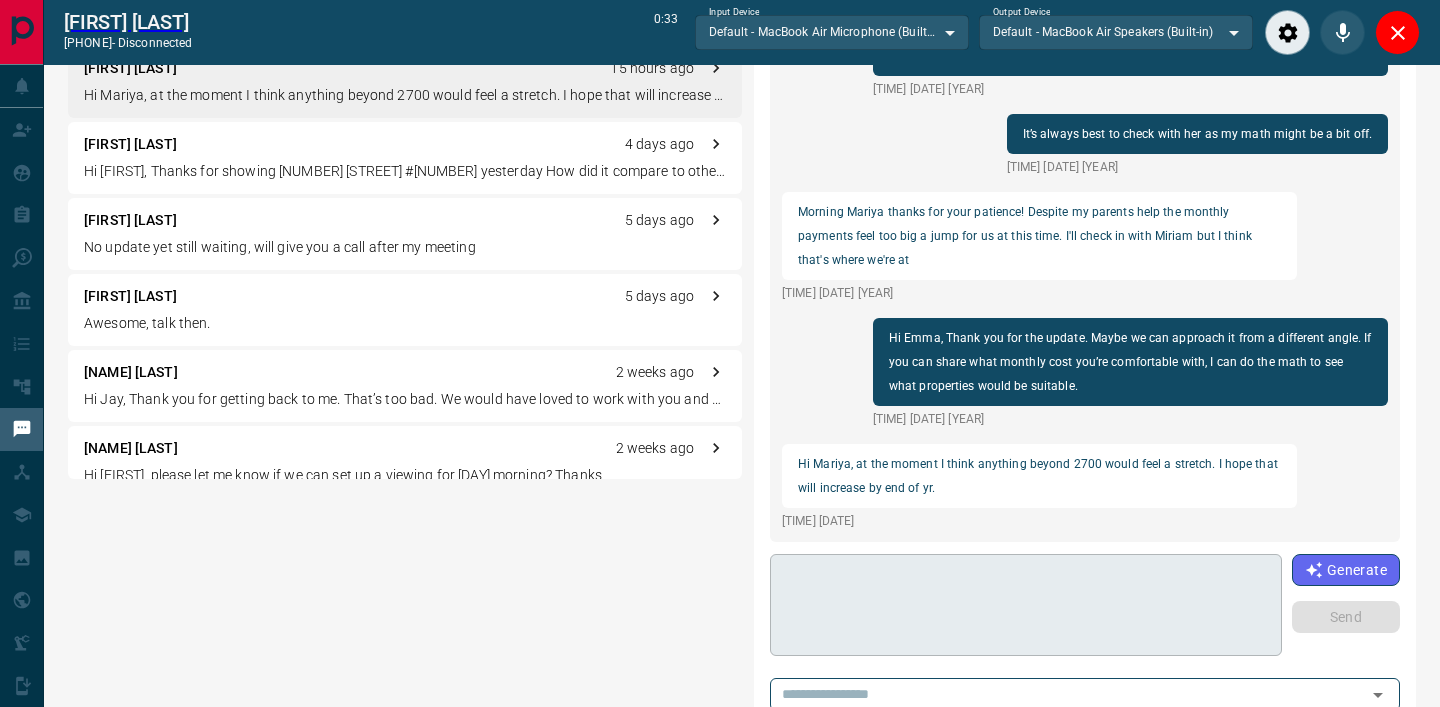 click on "* ​" at bounding box center (1026, 605) 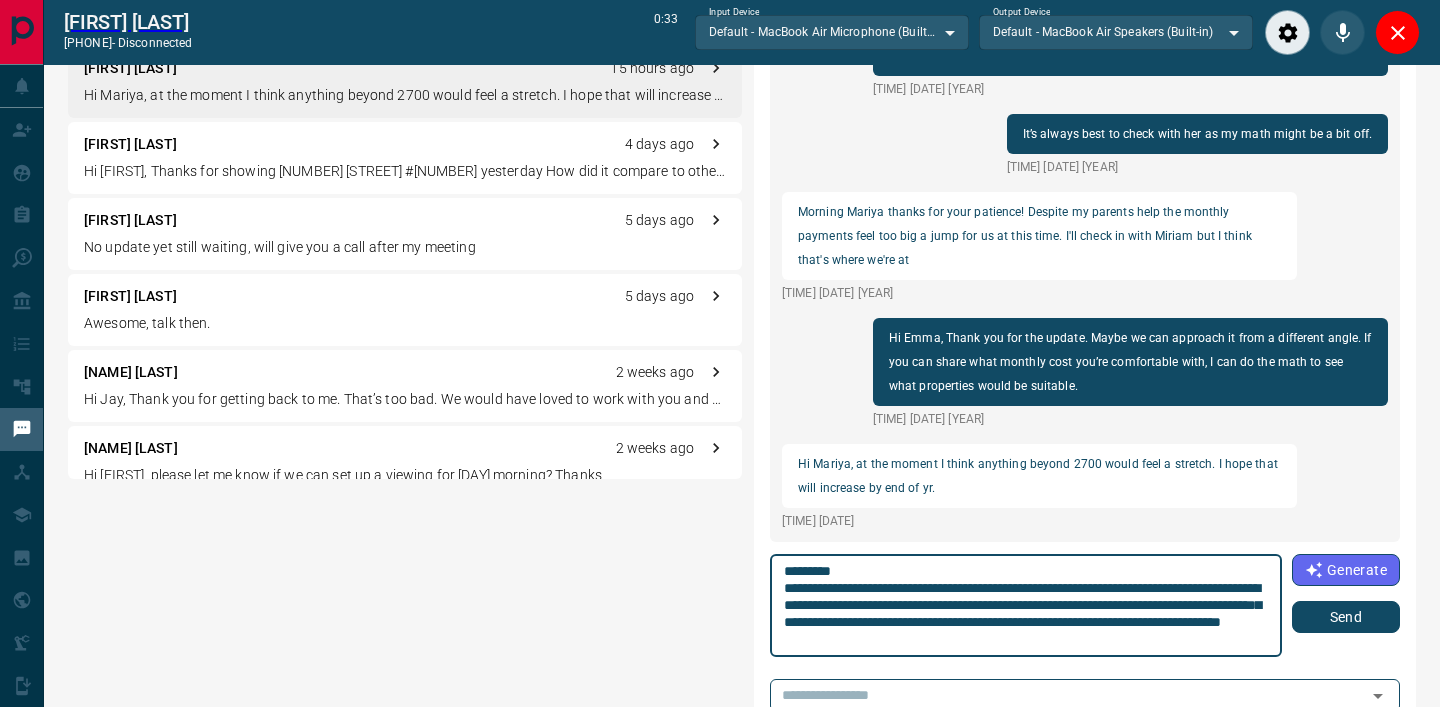 type on "**********" 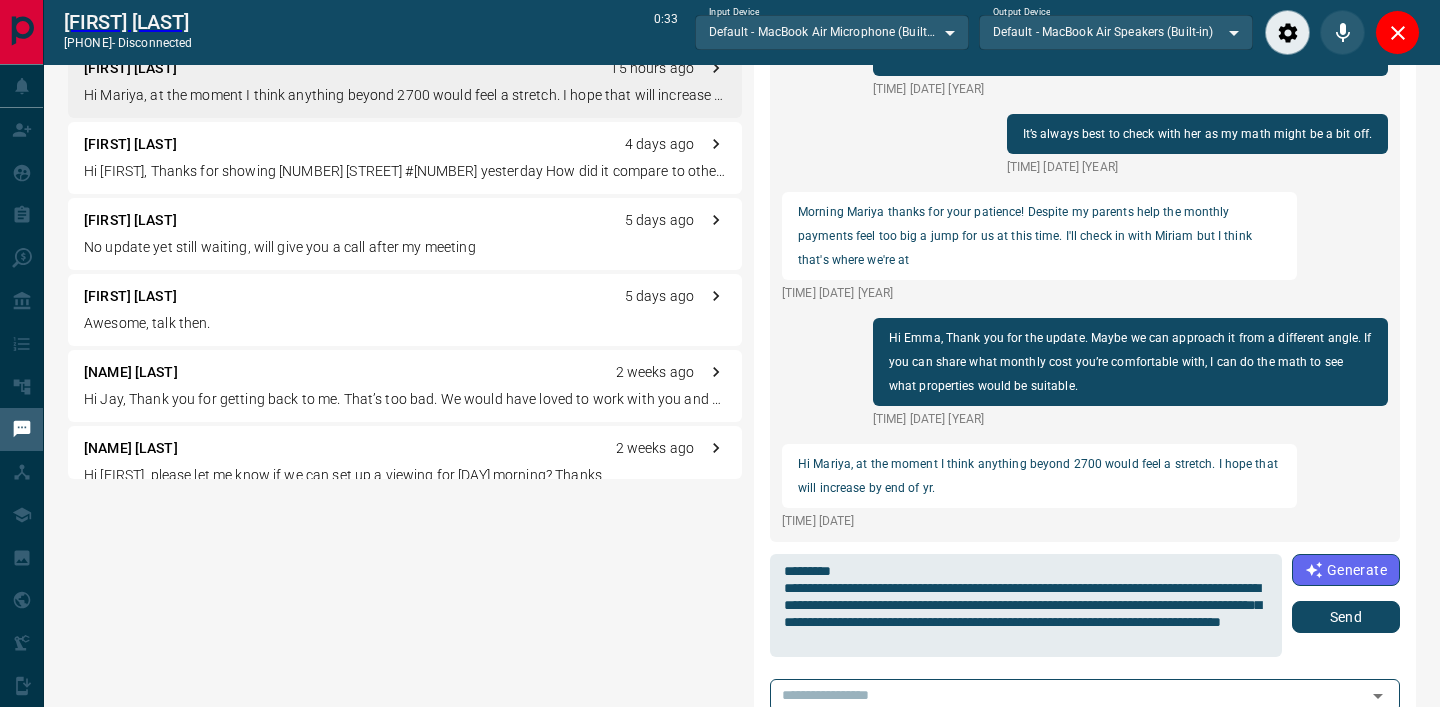 click on "**********" at bounding box center [1085, 605] 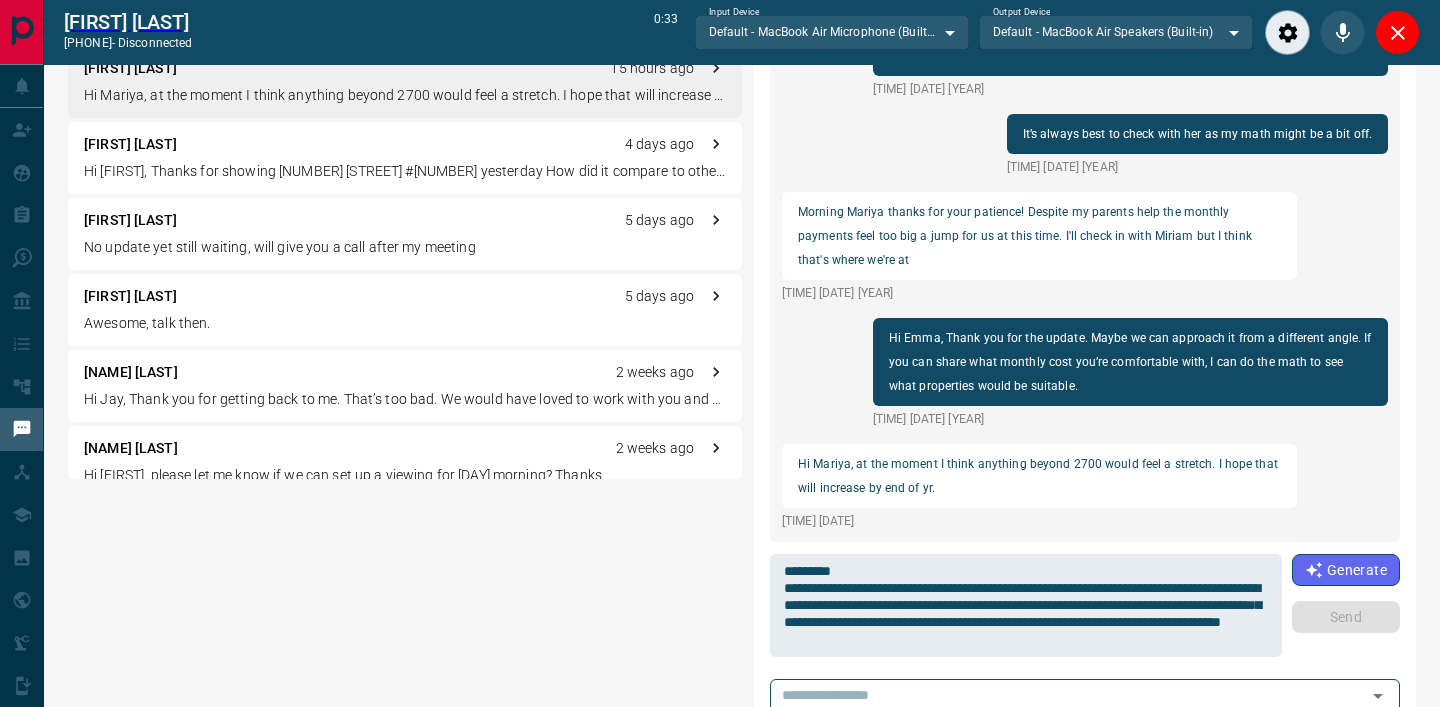 type 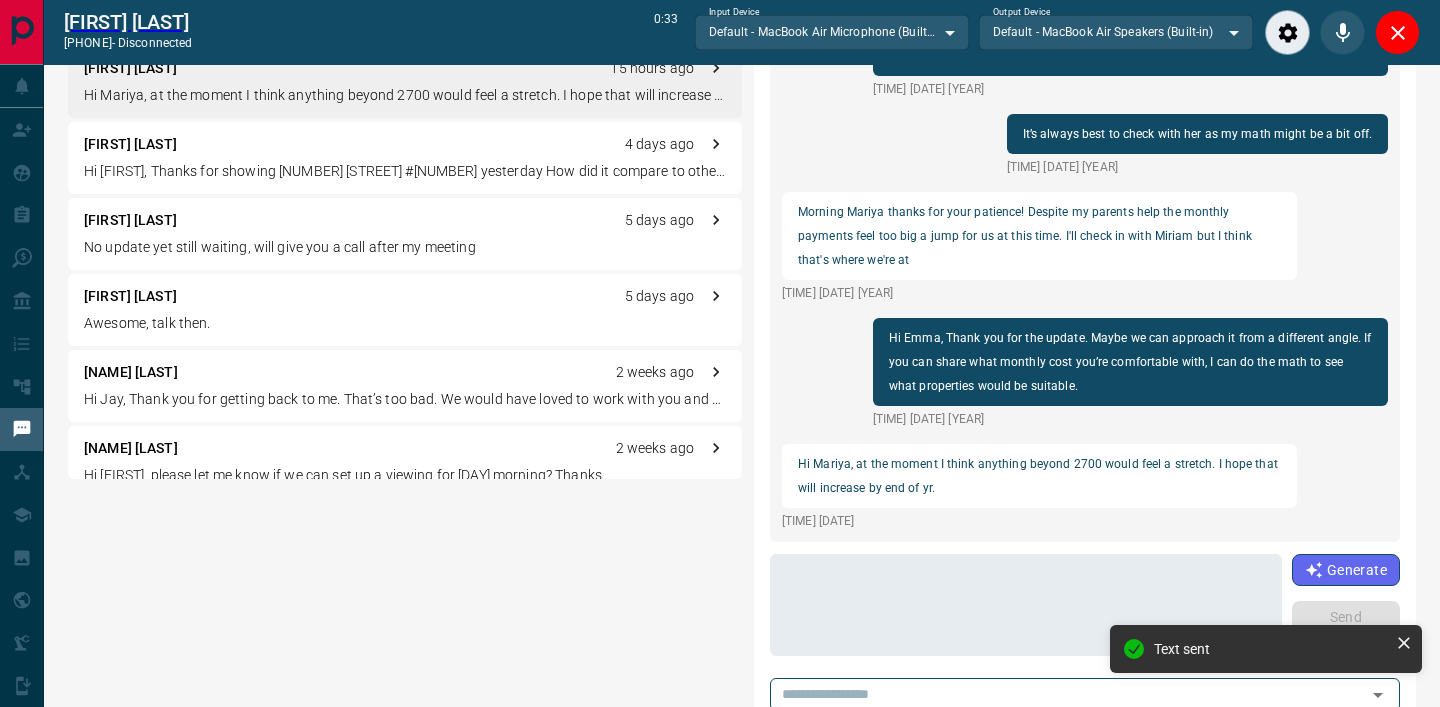 scroll, scrollTop: 3074, scrollLeft: 0, axis: vertical 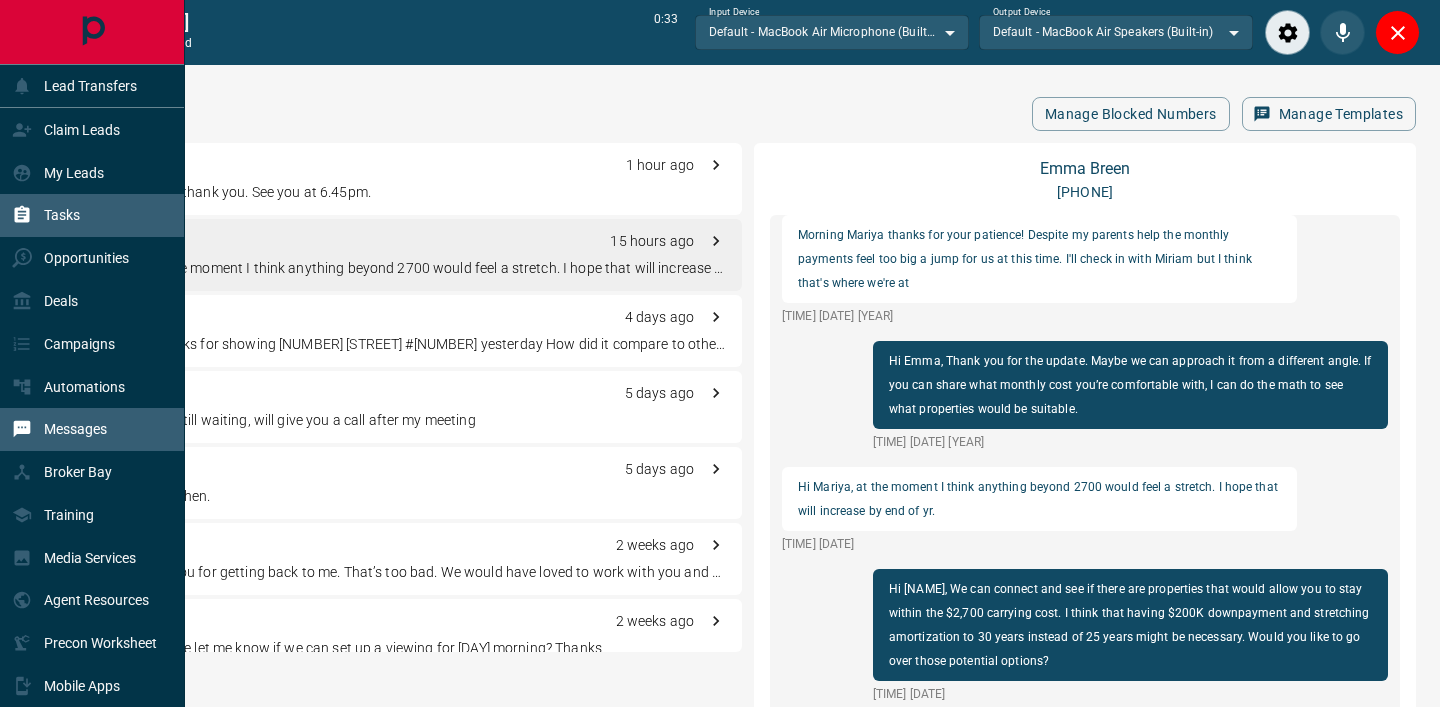 click on "Tasks" at bounding box center [46, 215] 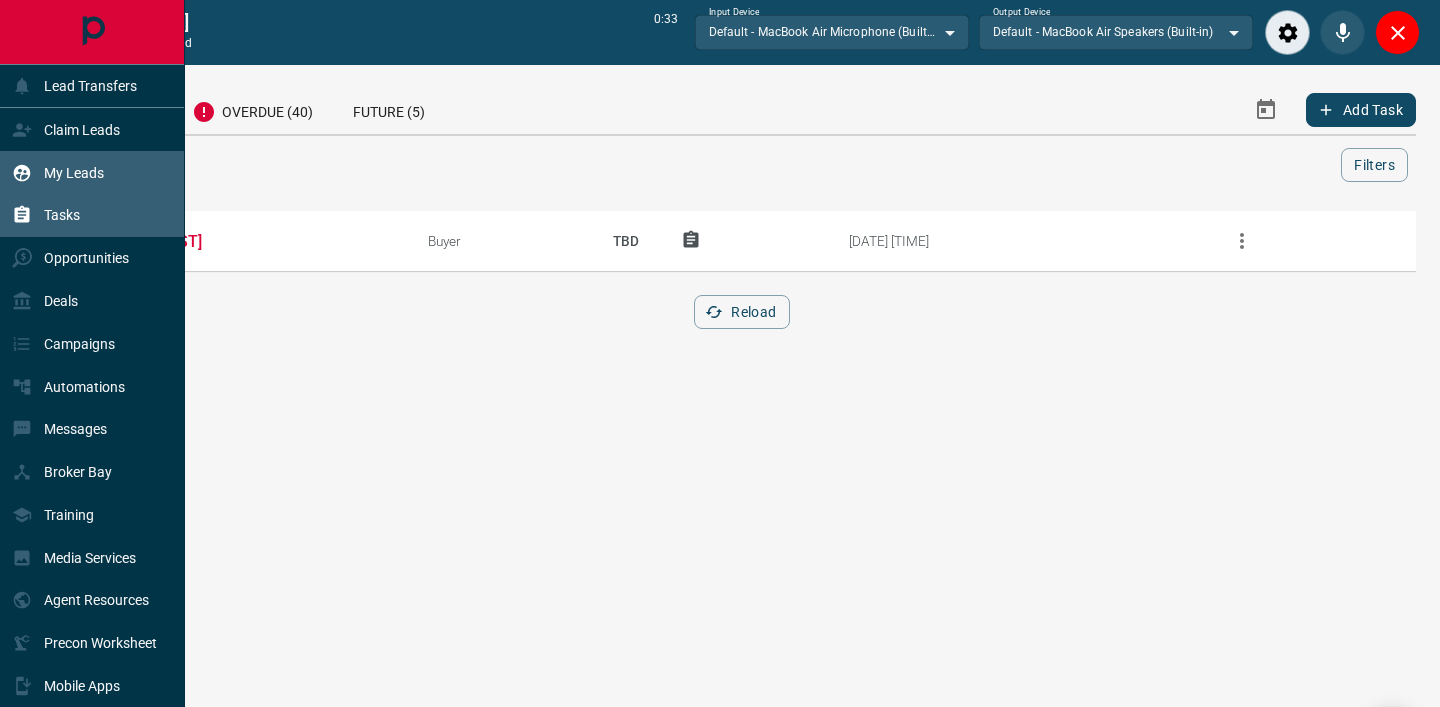 click on "My Leads" at bounding box center (74, 173) 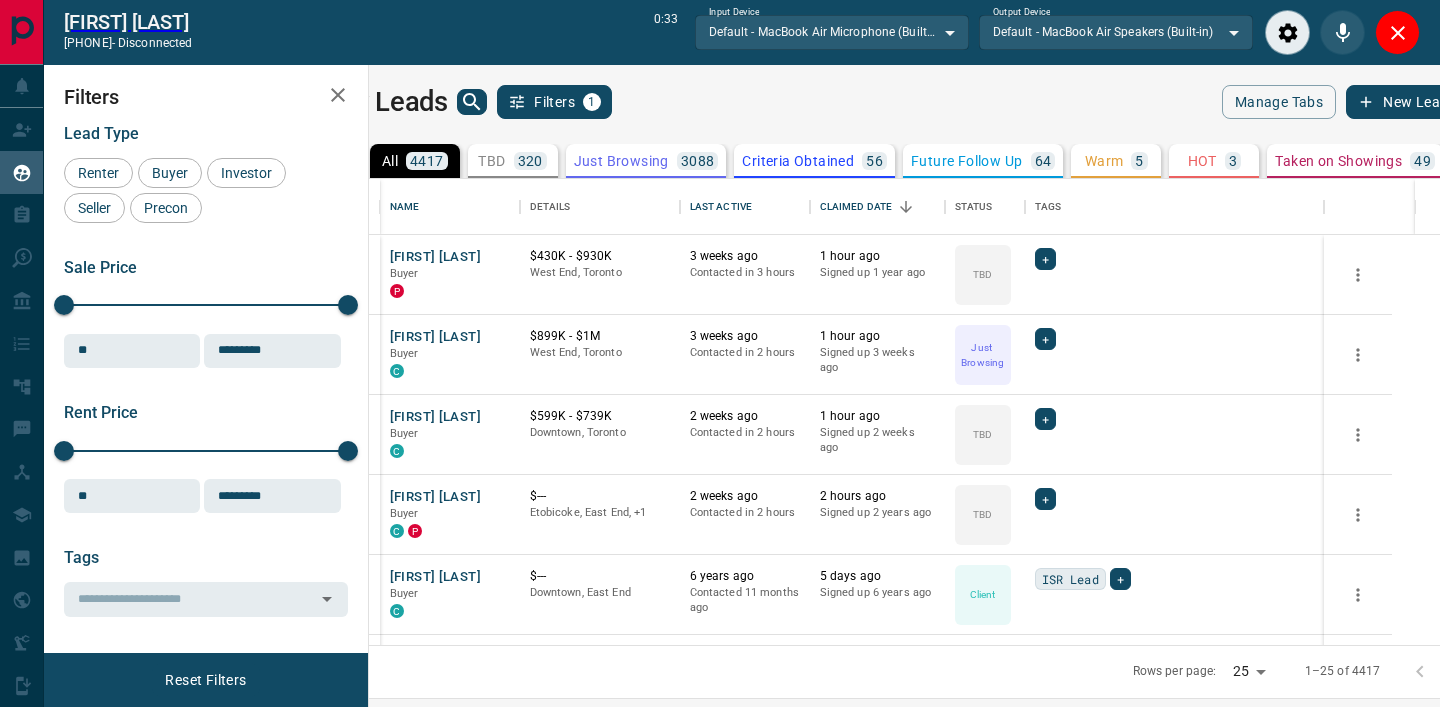 scroll, scrollTop: 1, scrollLeft: 1, axis: both 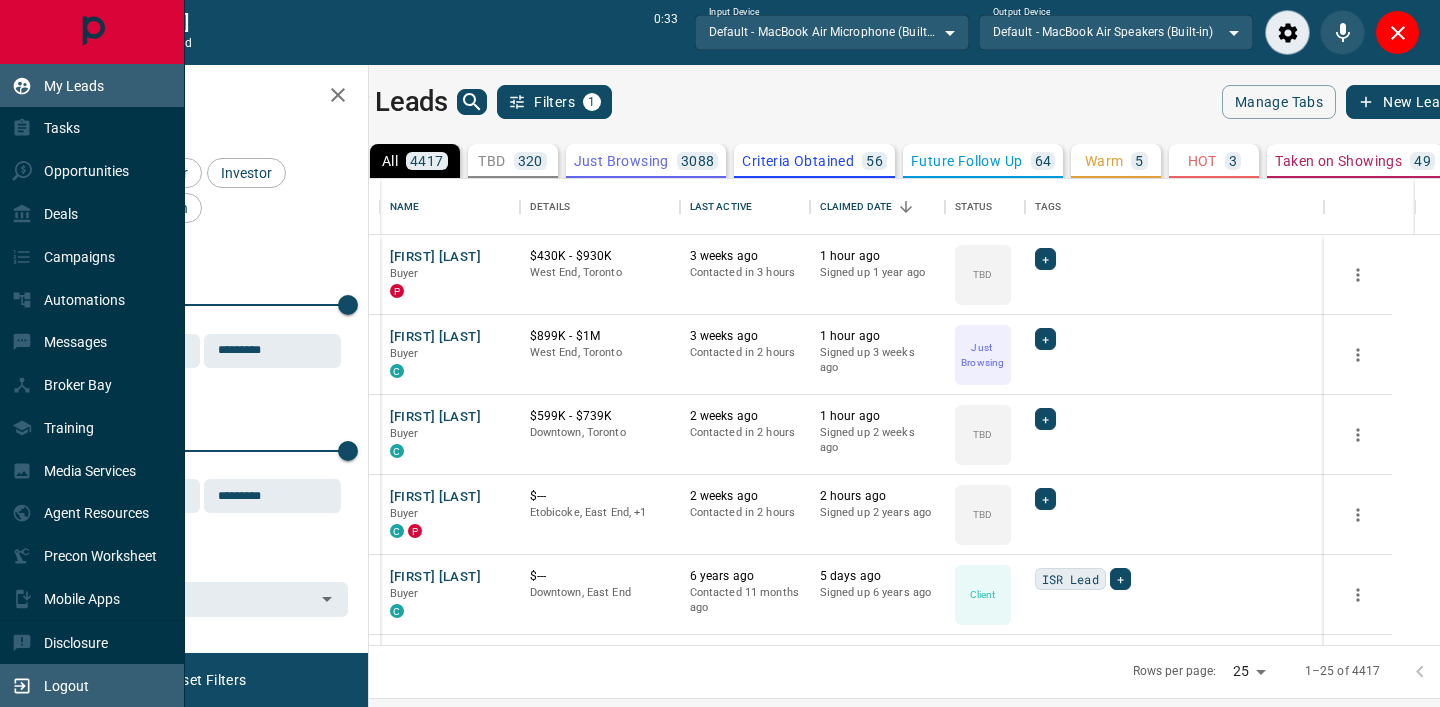 click on "Logout" at bounding box center [92, 685] 